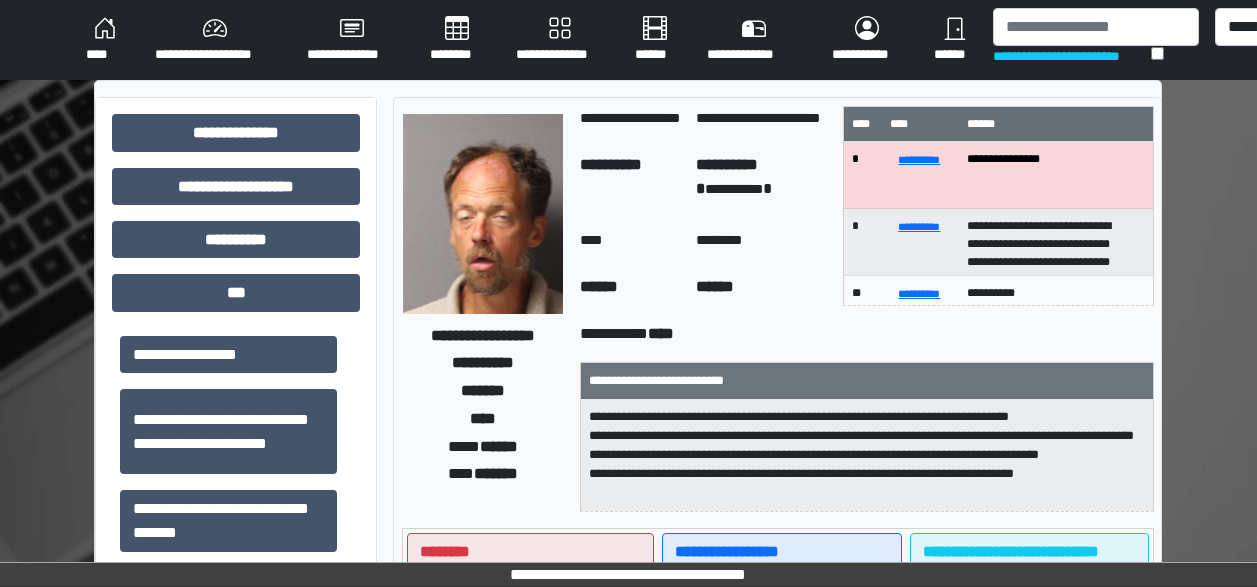 scroll, scrollTop: 490, scrollLeft: 66, axis: both 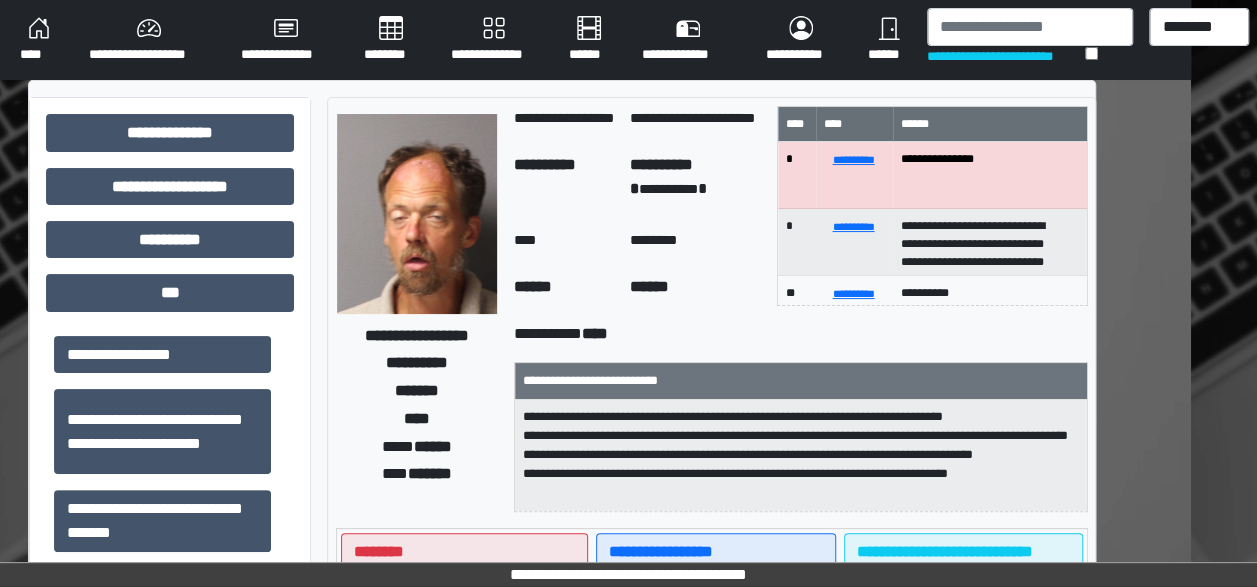 click on "****" at bounding box center [38, 40] 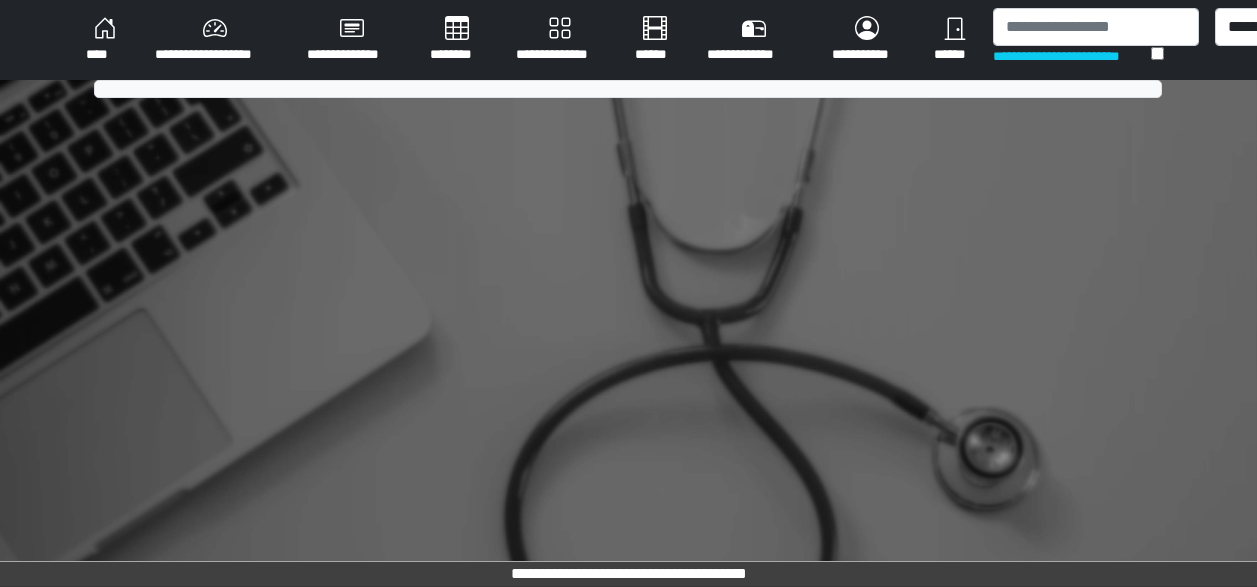 scroll, scrollTop: 0, scrollLeft: 0, axis: both 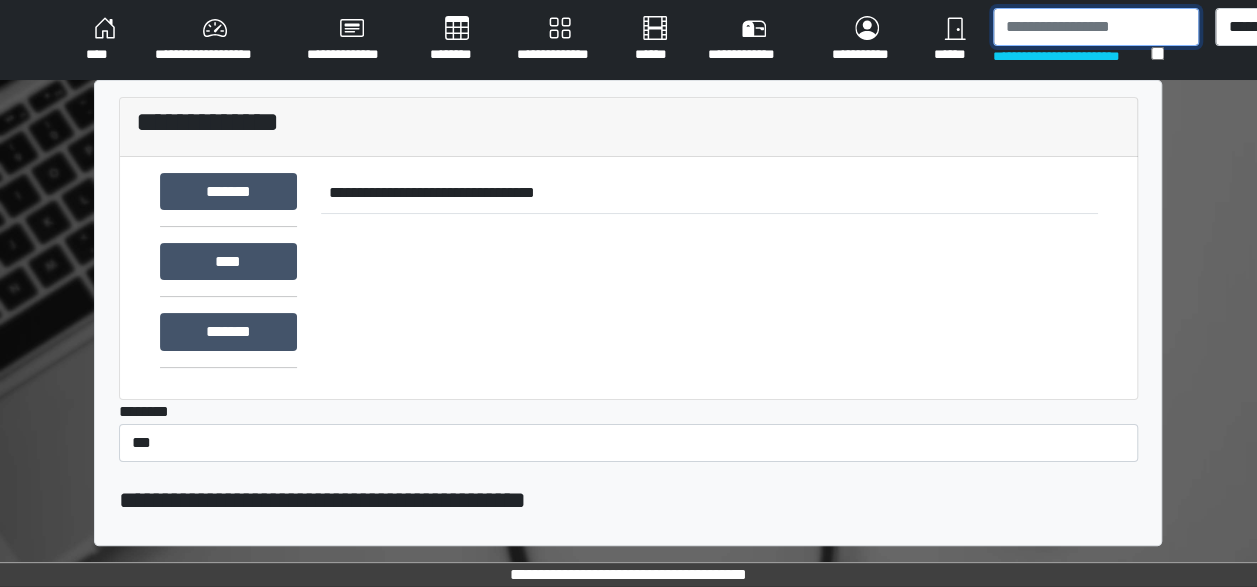 click at bounding box center (1096, 27) 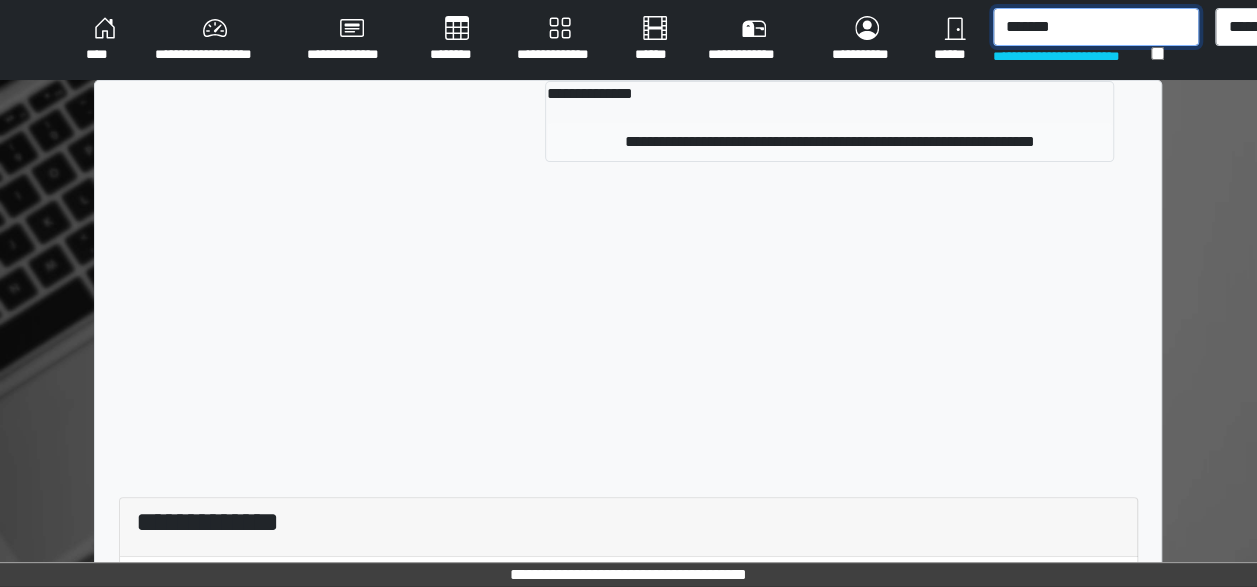 type on "*******" 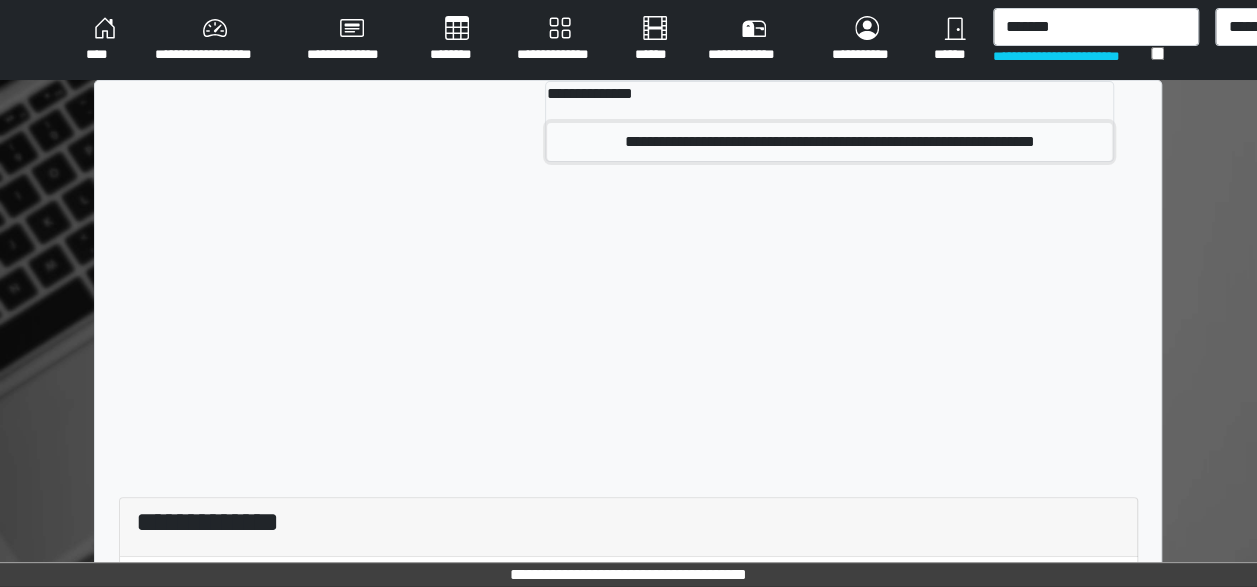 click on "**********" at bounding box center [829, 142] 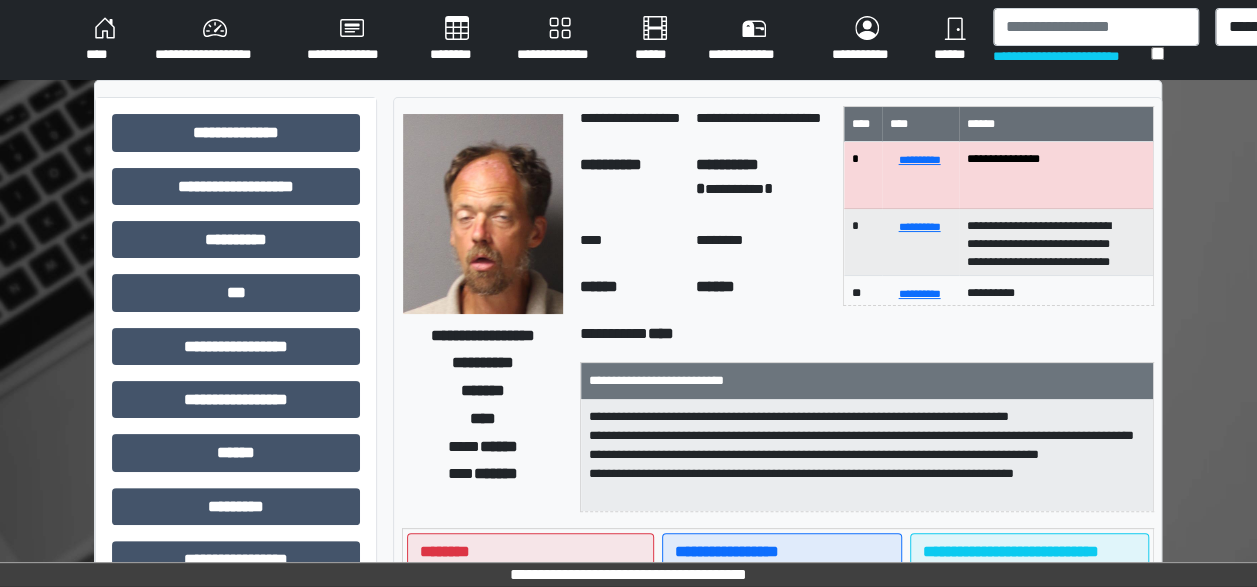 click at bounding box center [483, 214] 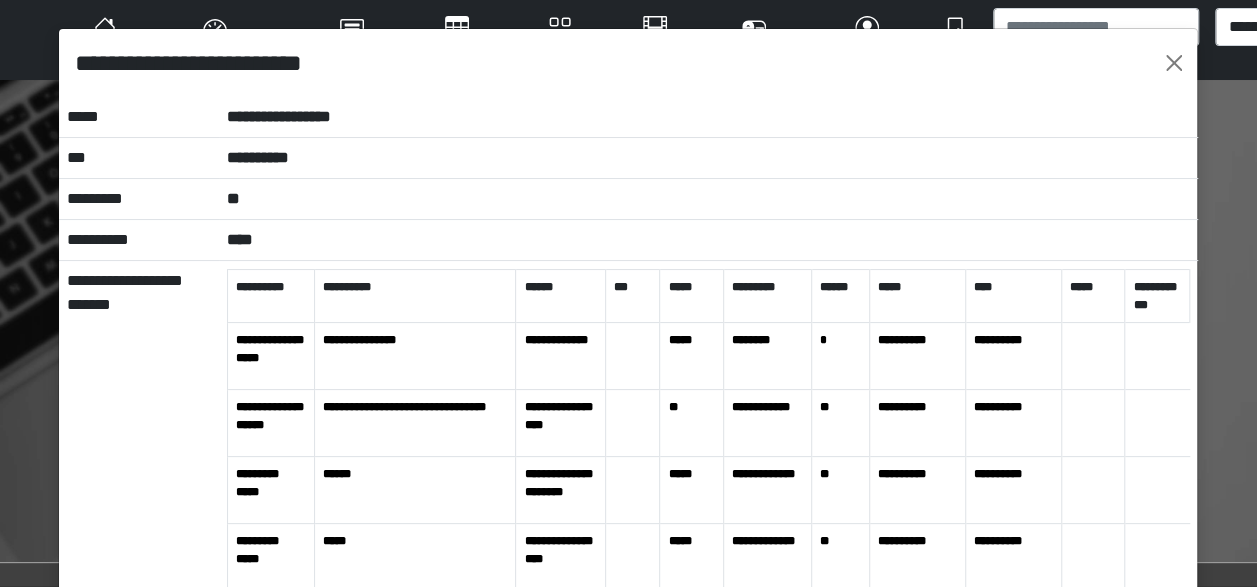 scroll, scrollTop: 488, scrollLeft: 0, axis: vertical 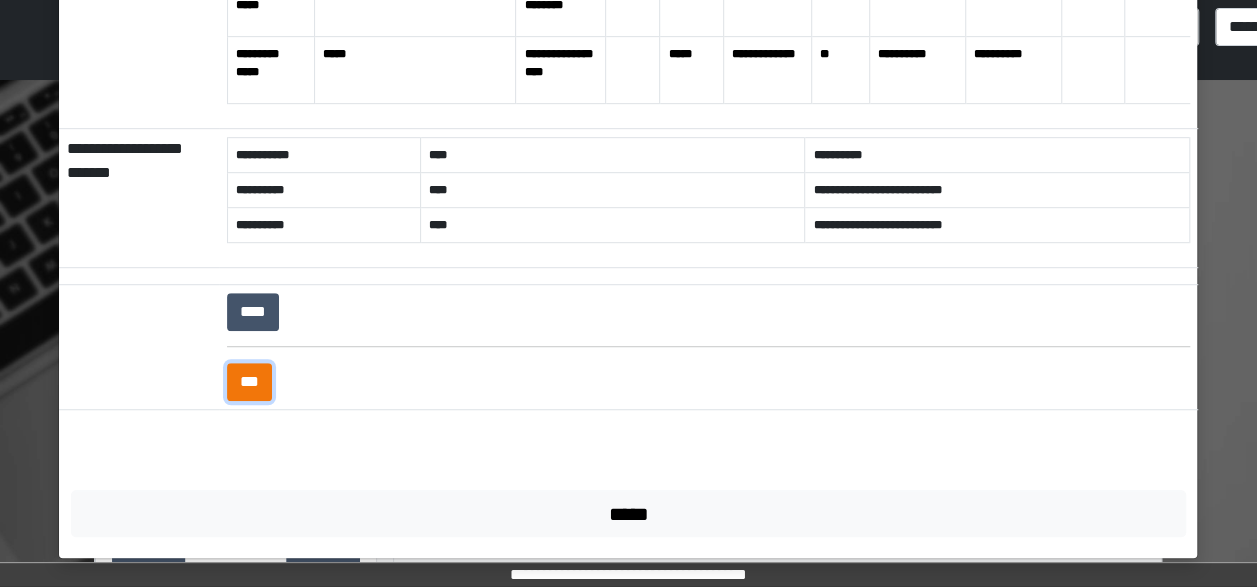 click on "***" at bounding box center [249, 382] 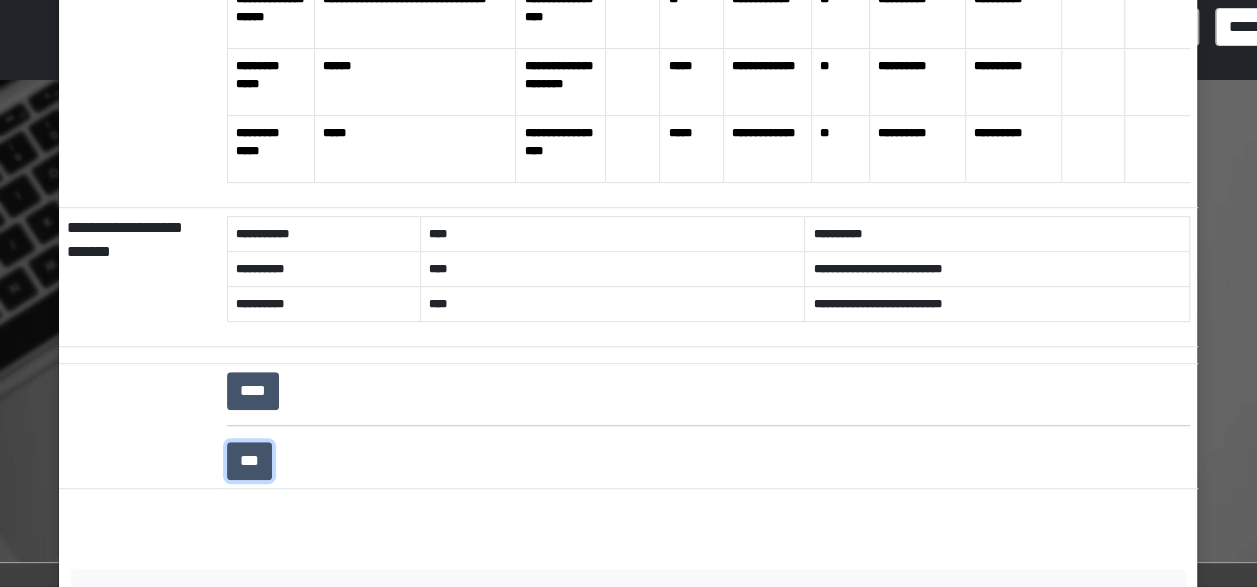 scroll, scrollTop: 488, scrollLeft: 0, axis: vertical 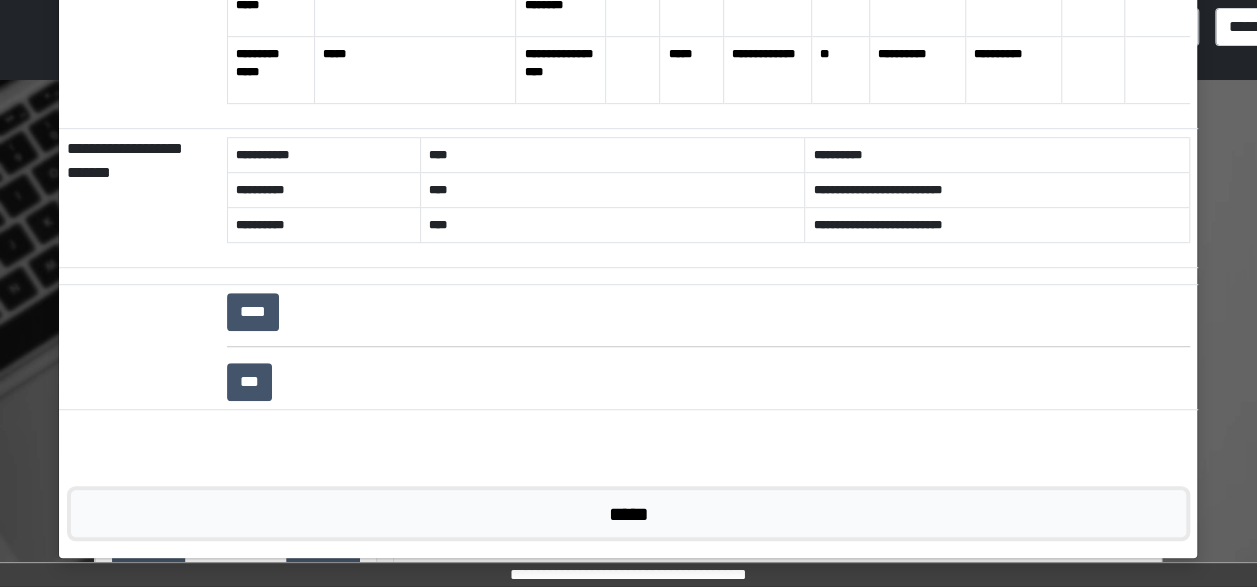click on "*****" at bounding box center (628, 513) 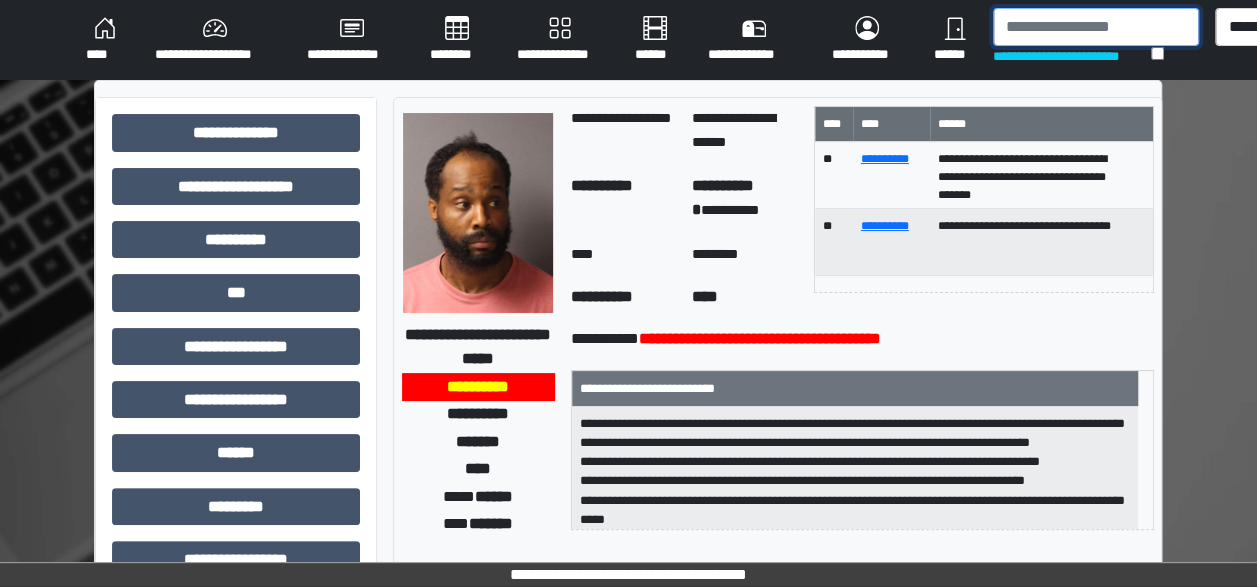 click at bounding box center (1096, 27) 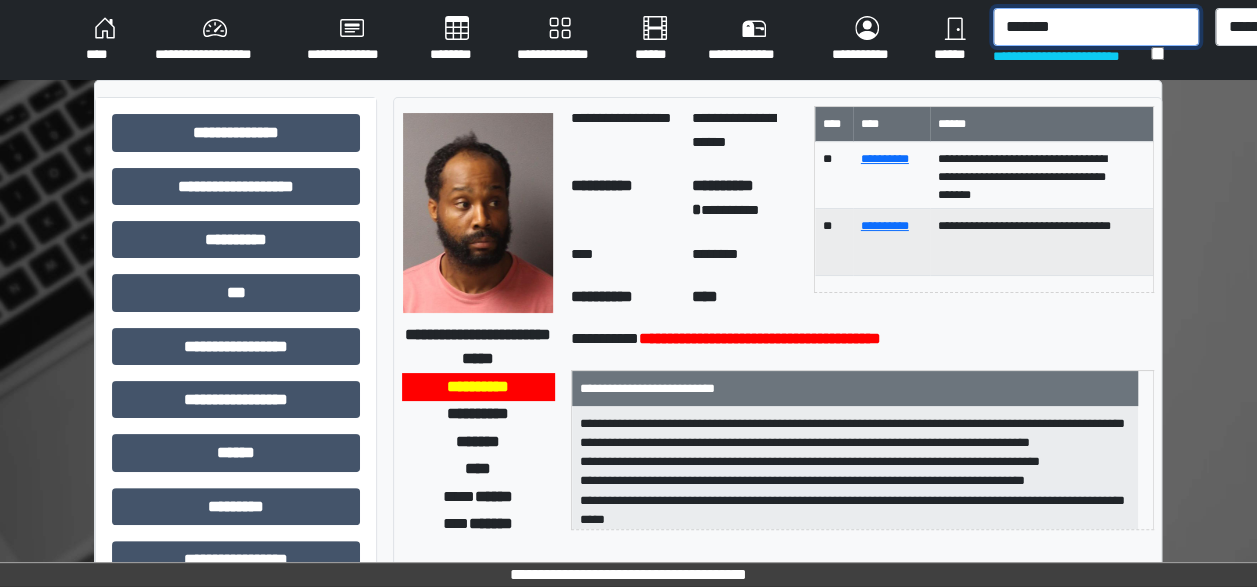 click on "*******" at bounding box center [1096, 27] 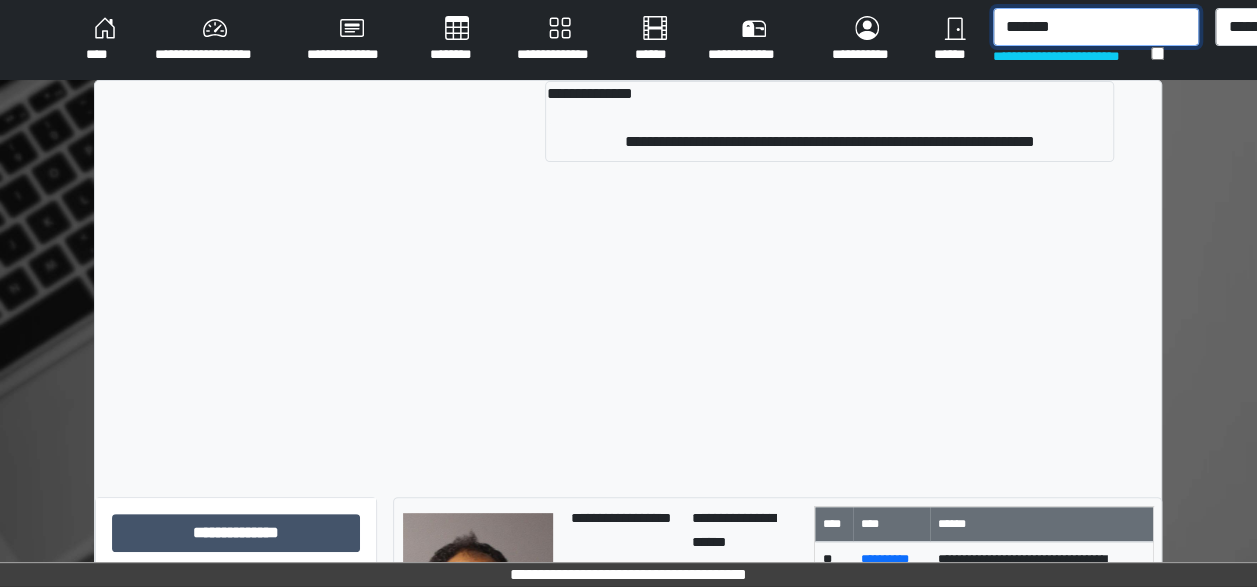 type on "*******" 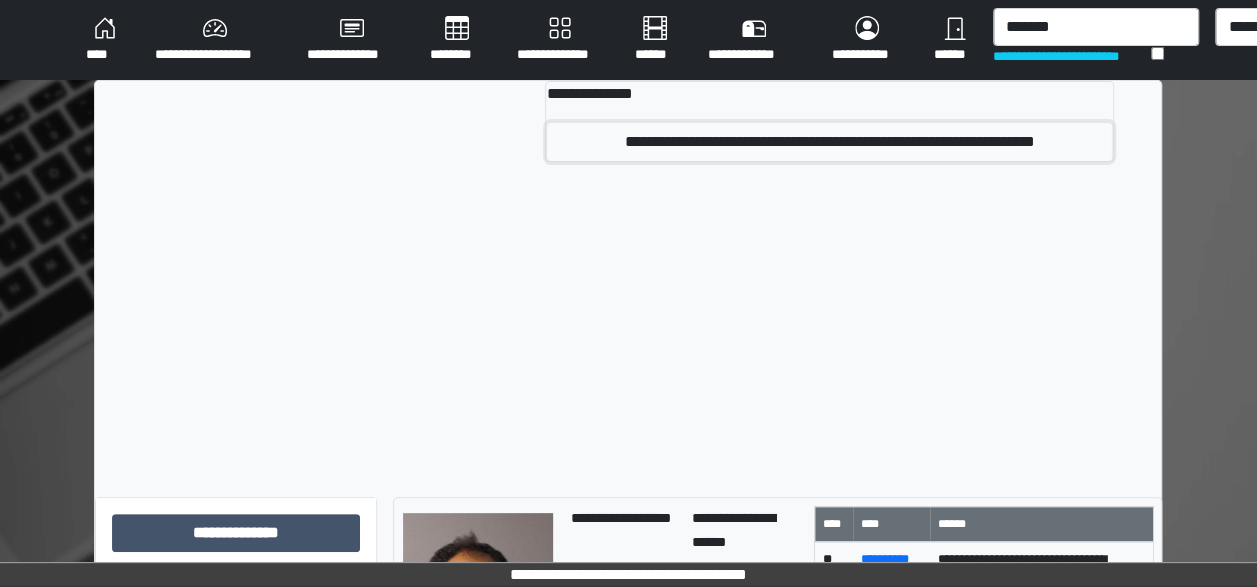 click on "**********" at bounding box center [829, 142] 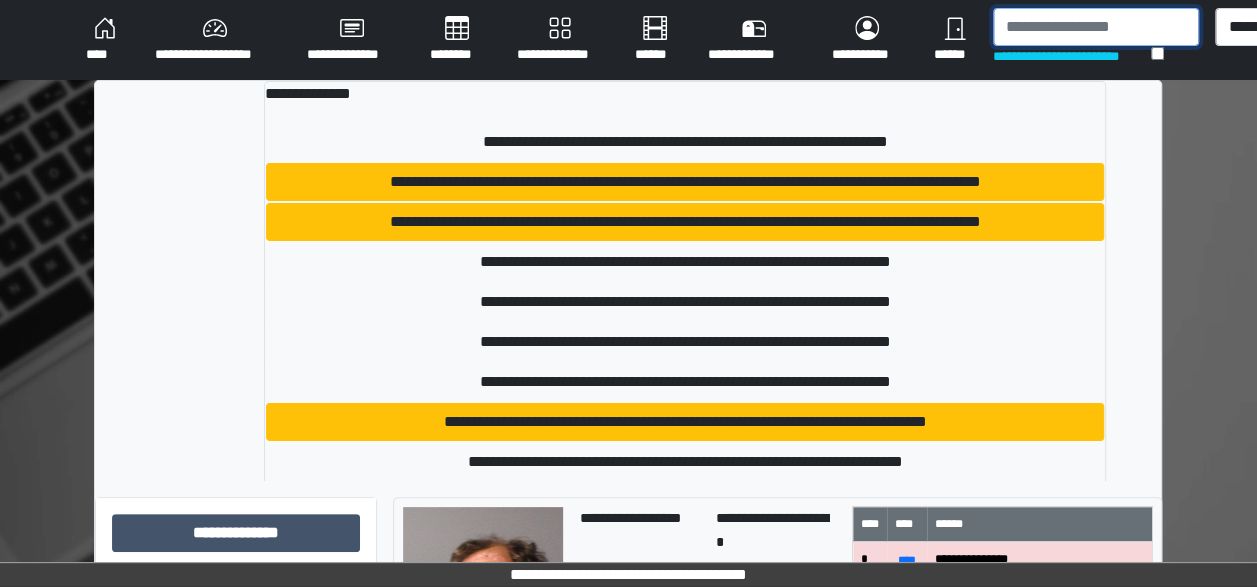 click at bounding box center [1096, 27] 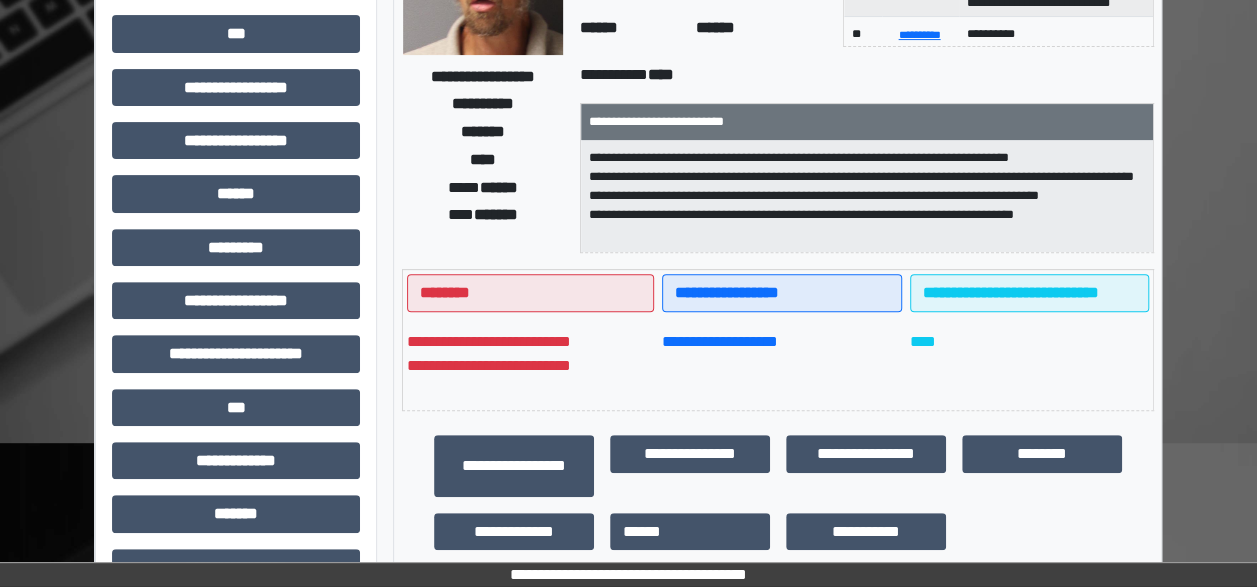 scroll, scrollTop: 265, scrollLeft: 0, axis: vertical 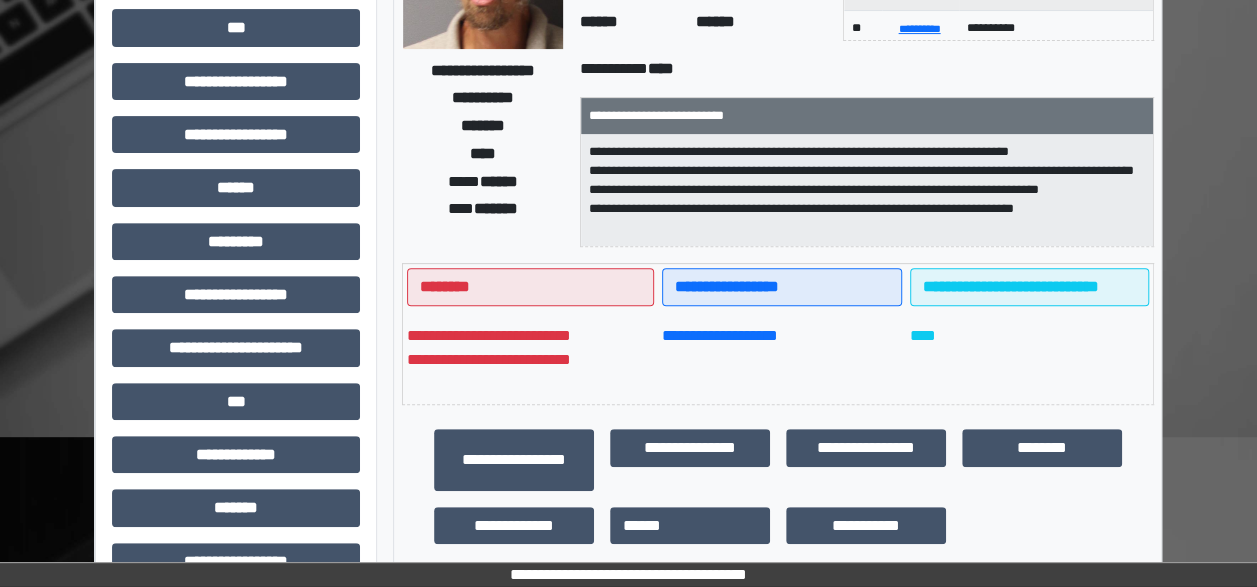 click on "**********" at bounding box center (782, 287) 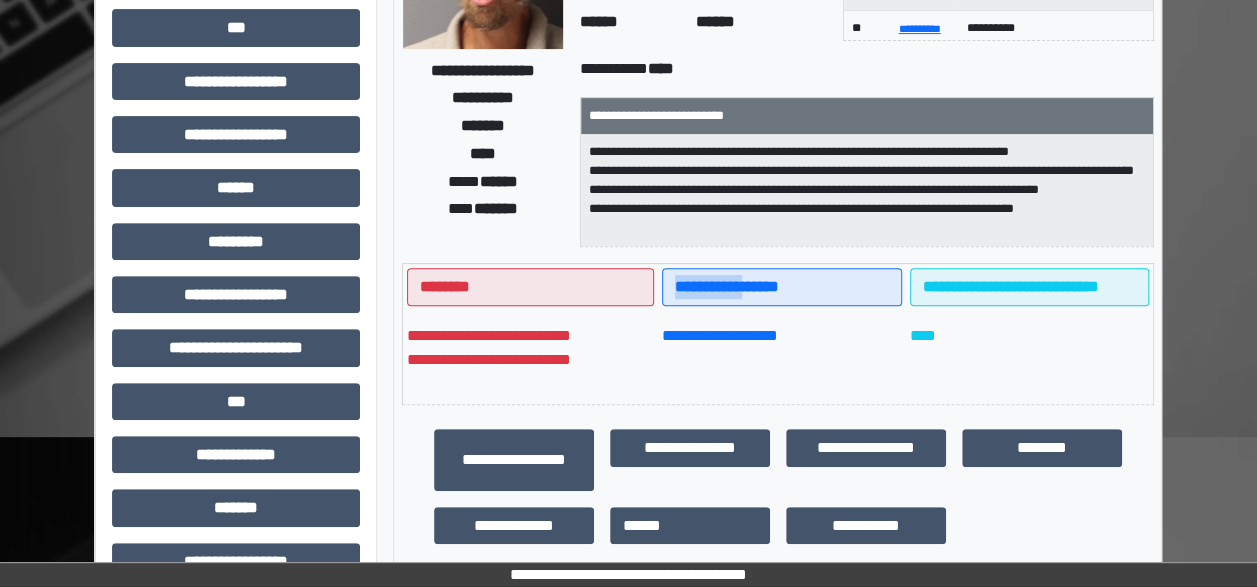 click on "**********" at bounding box center (782, 287) 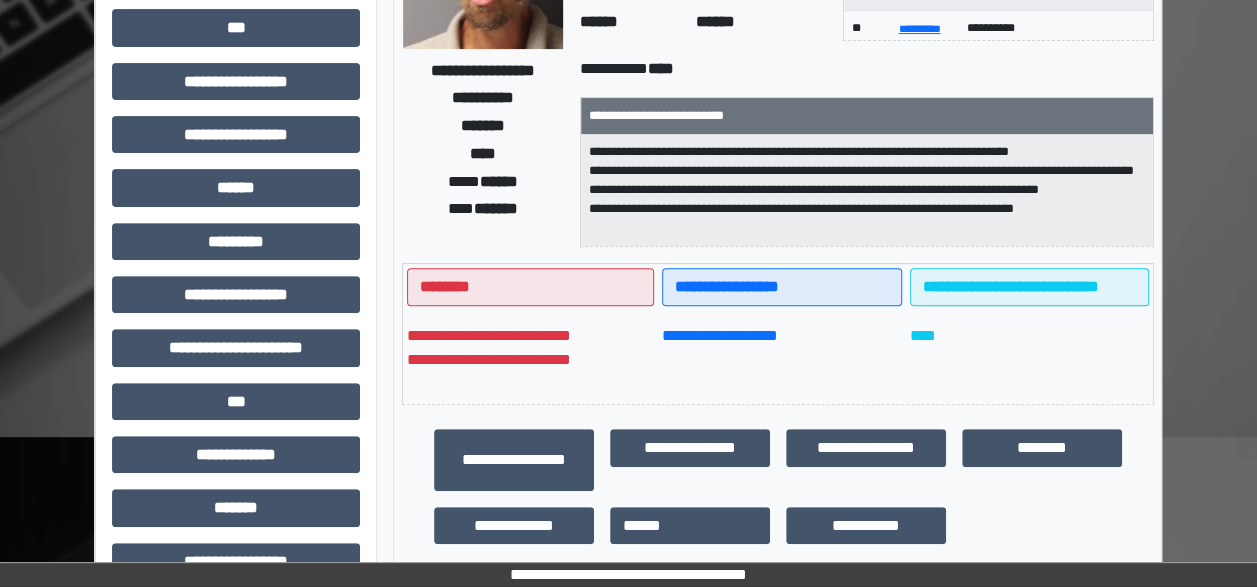 drag, startPoint x: 716, startPoint y: 302, endPoint x: 572, endPoint y: 365, distance: 157.17824 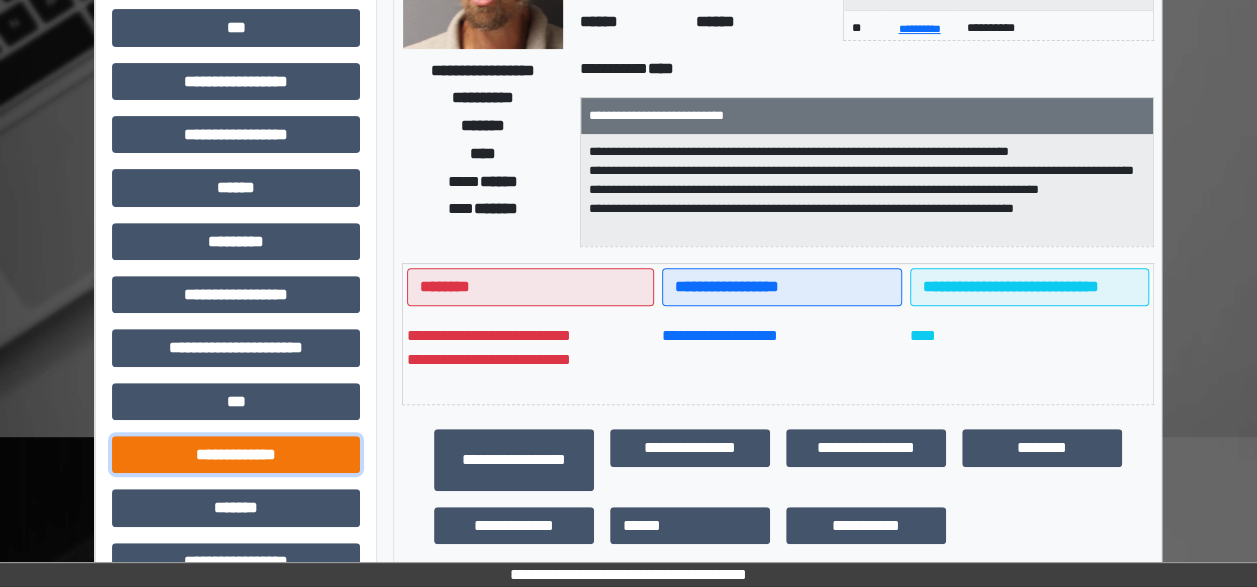 click on "**********" at bounding box center [236, 454] 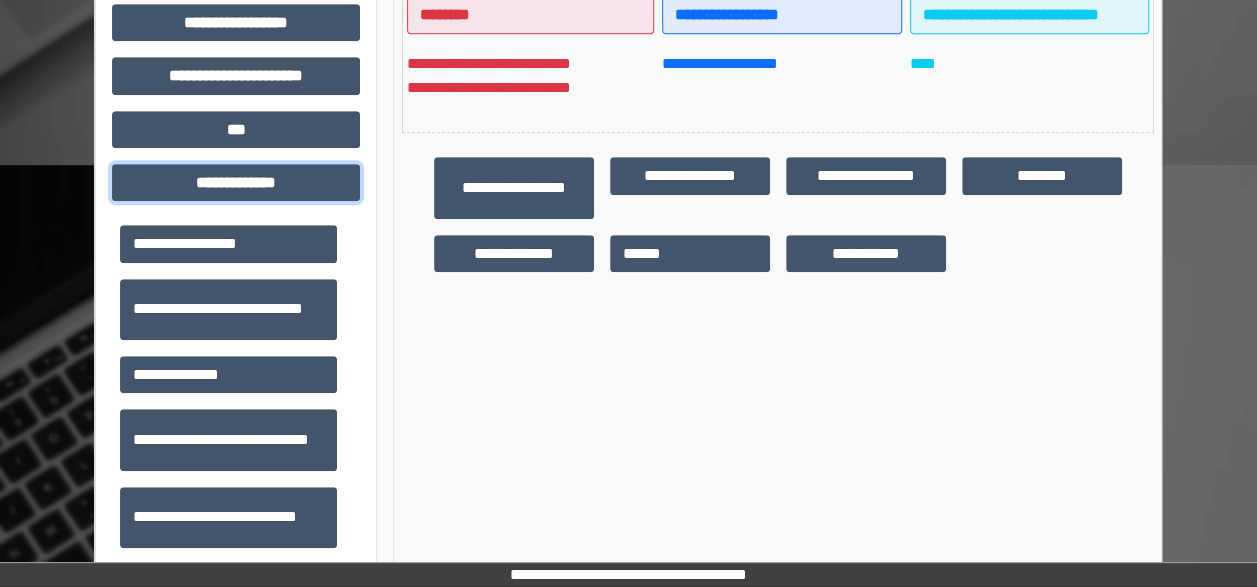 scroll, scrollTop: 514, scrollLeft: 20, axis: both 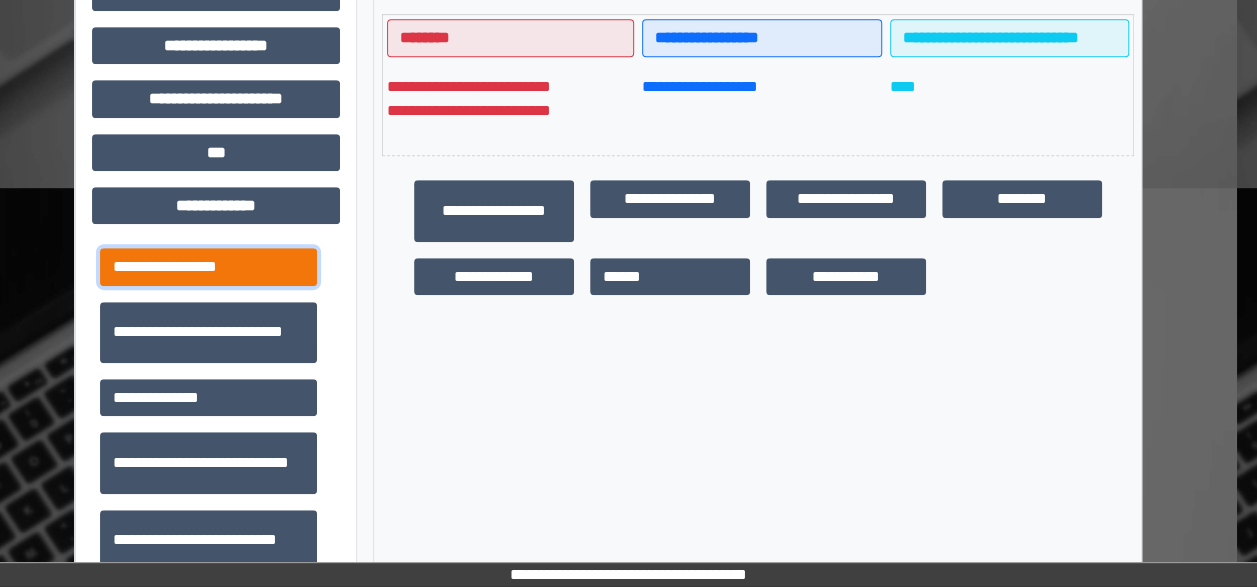 click on "**********" at bounding box center [208, 266] 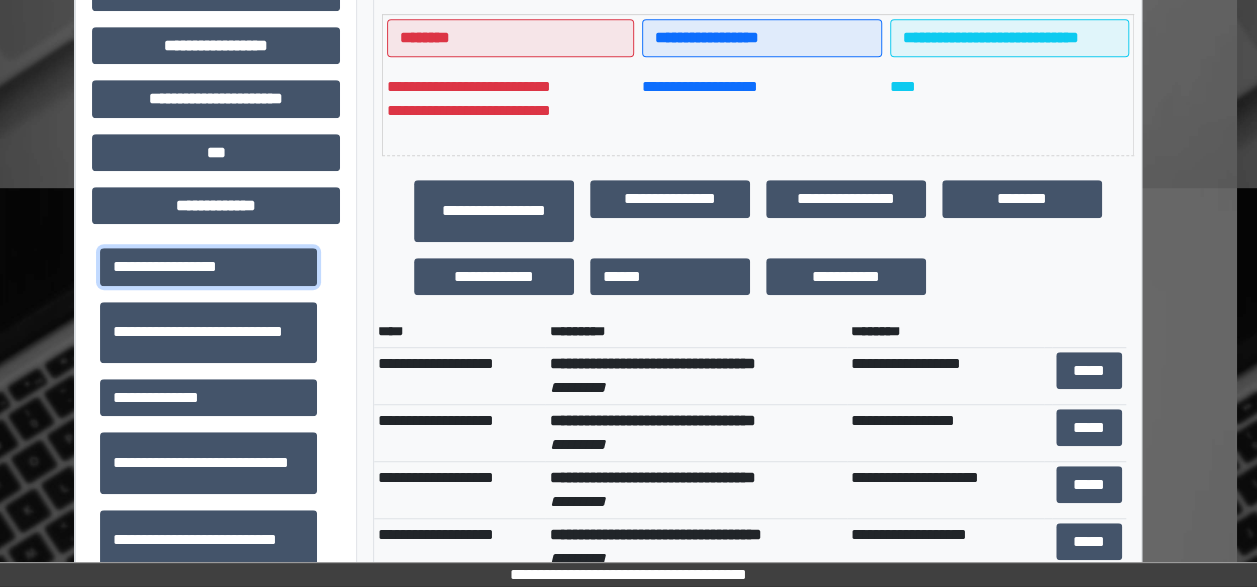 scroll, scrollTop: 22, scrollLeft: 0, axis: vertical 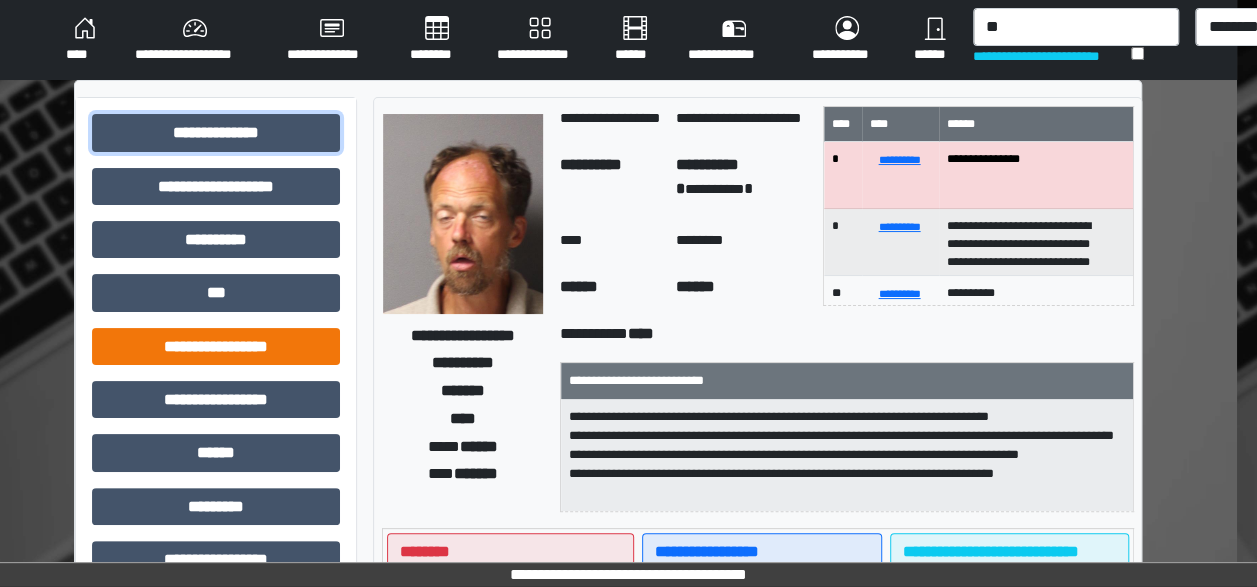 click on "**********" at bounding box center (216, 132) 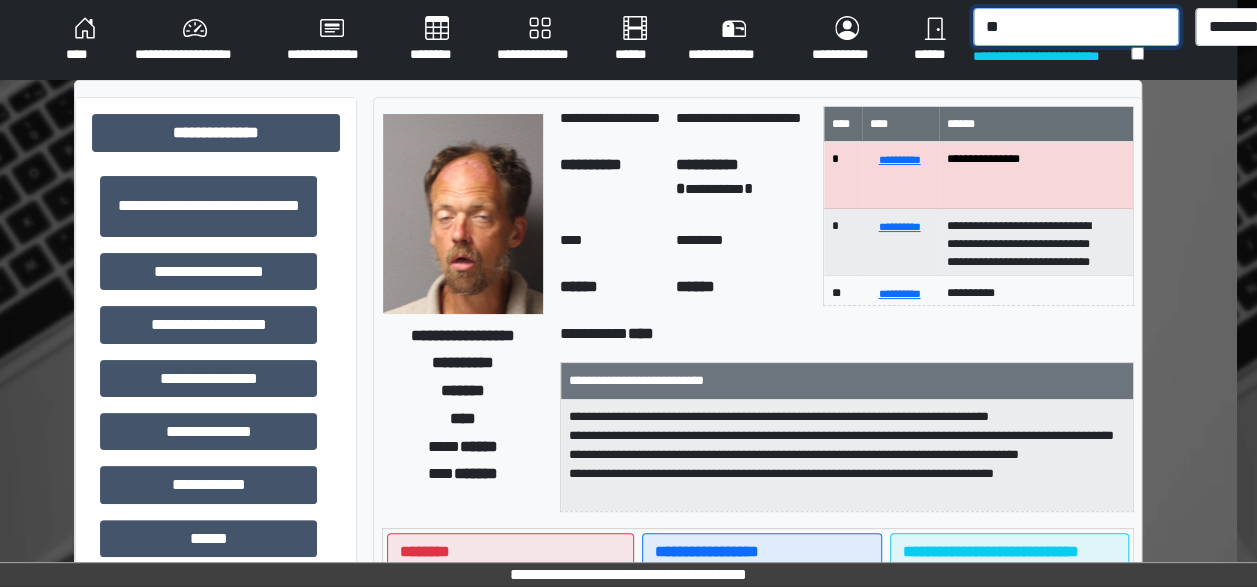 click on "**" at bounding box center (1076, 27) 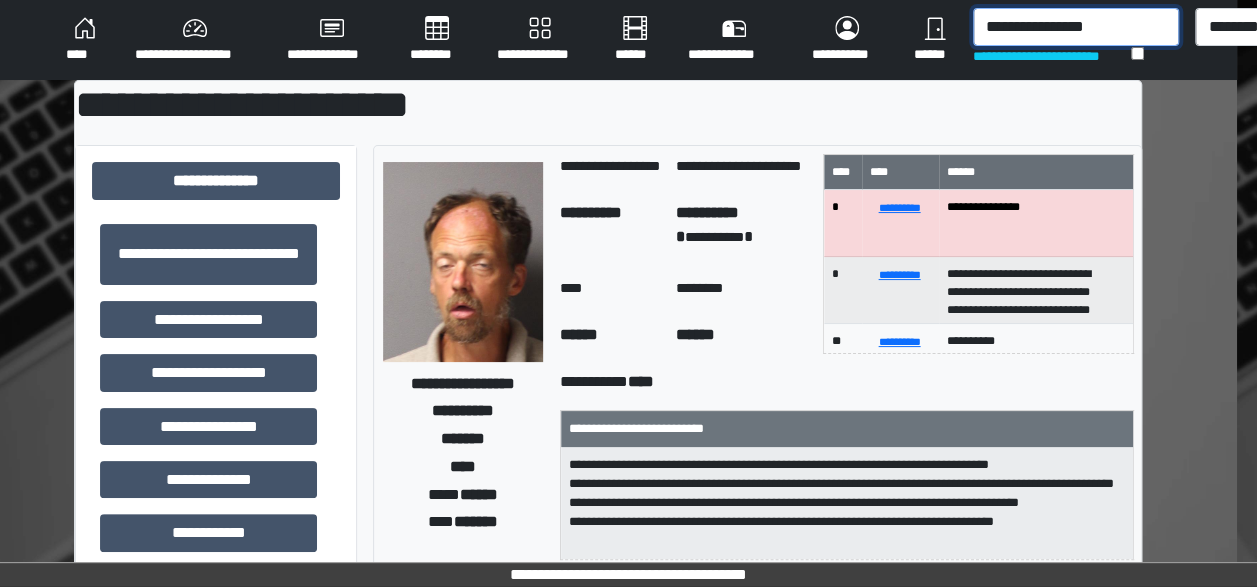 type on "**********" 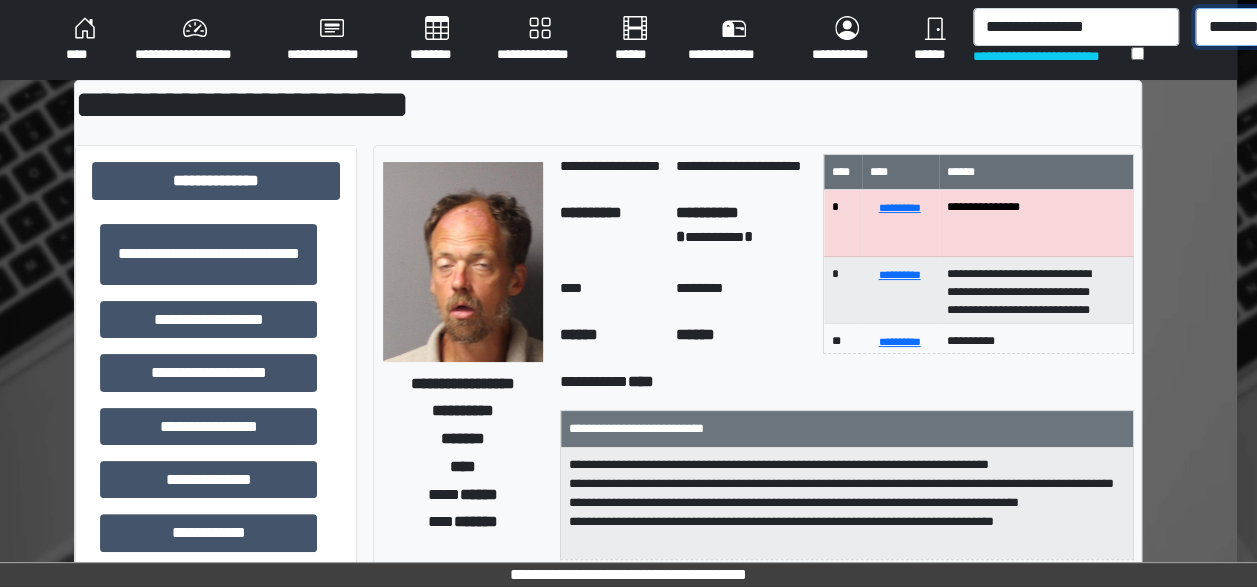 click on "******** *** ******** *** ******** ***** ***" at bounding box center (1245, 27) 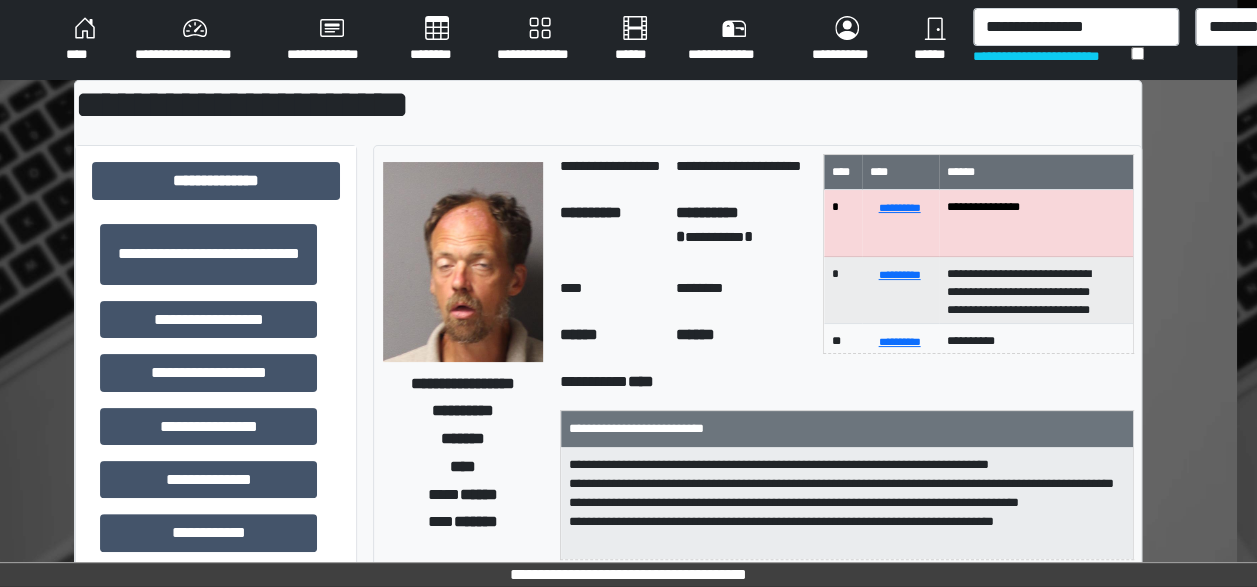 click on "**********" at bounding box center [608, 105] 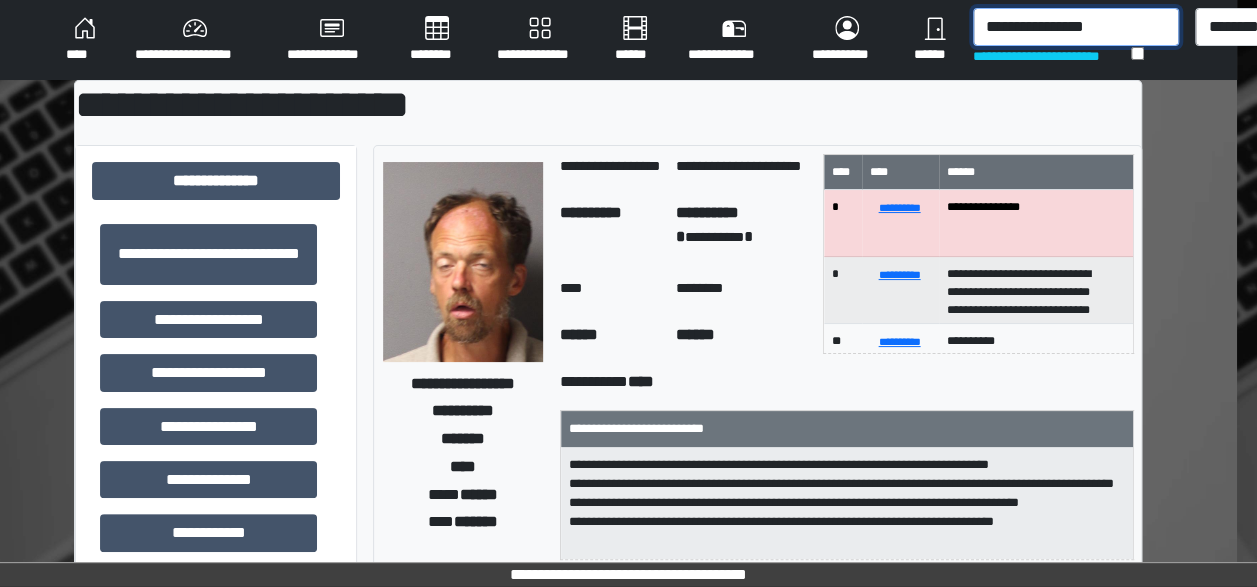 click on "**********" at bounding box center (1076, 27) 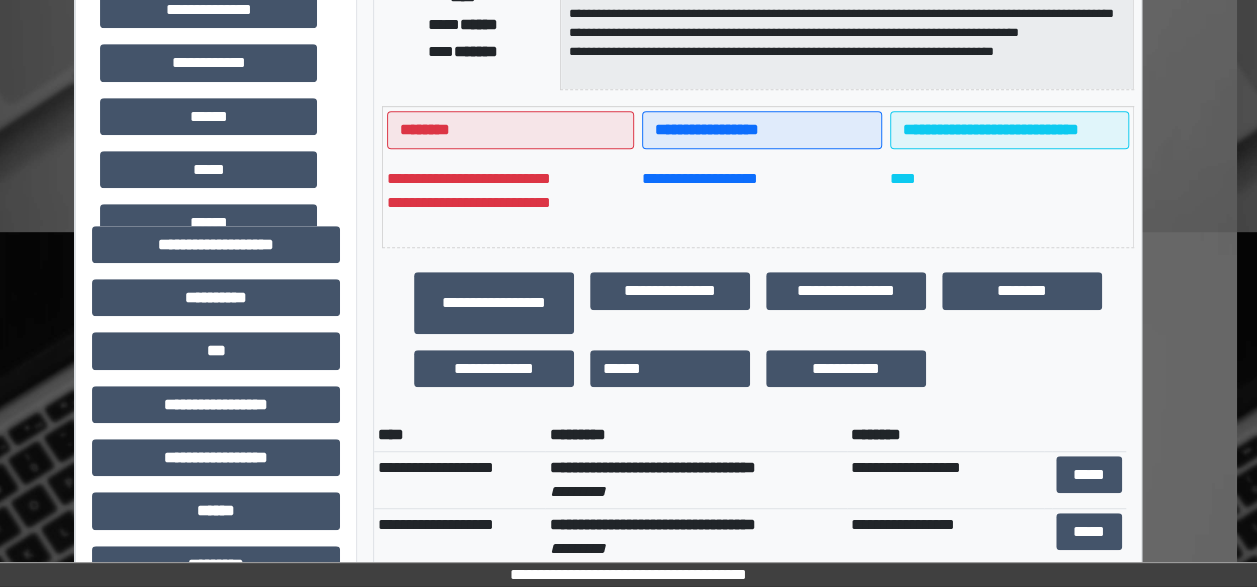 scroll, scrollTop: 504, scrollLeft: 20, axis: both 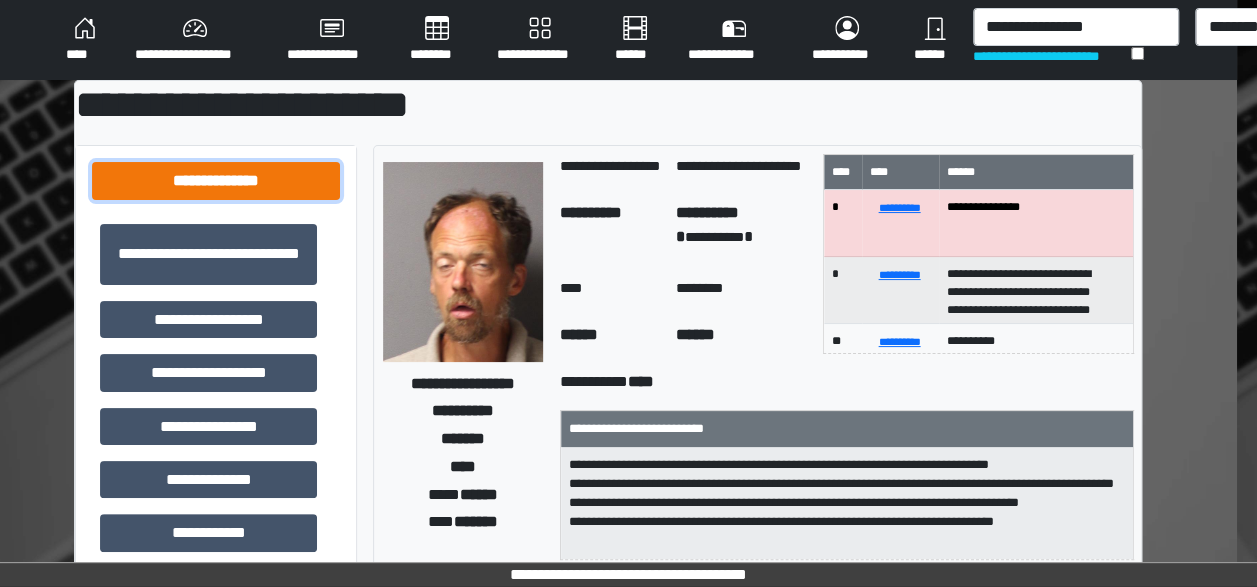 click on "**********" at bounding box center [216, 180] 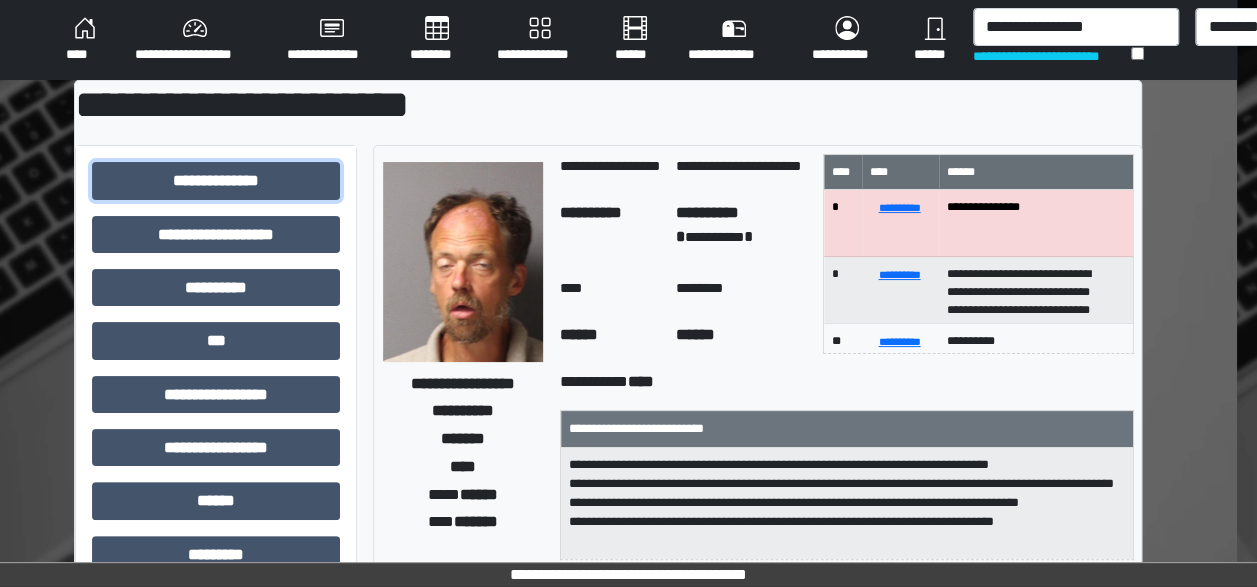 type 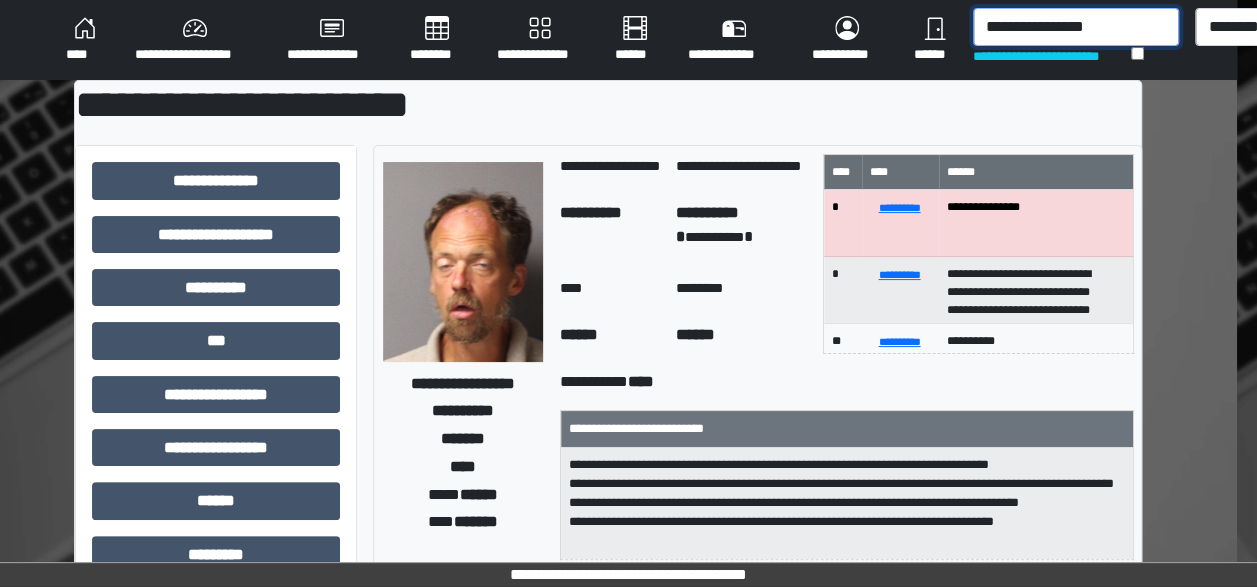 click on "**********" at bounding box center [1076, 27] 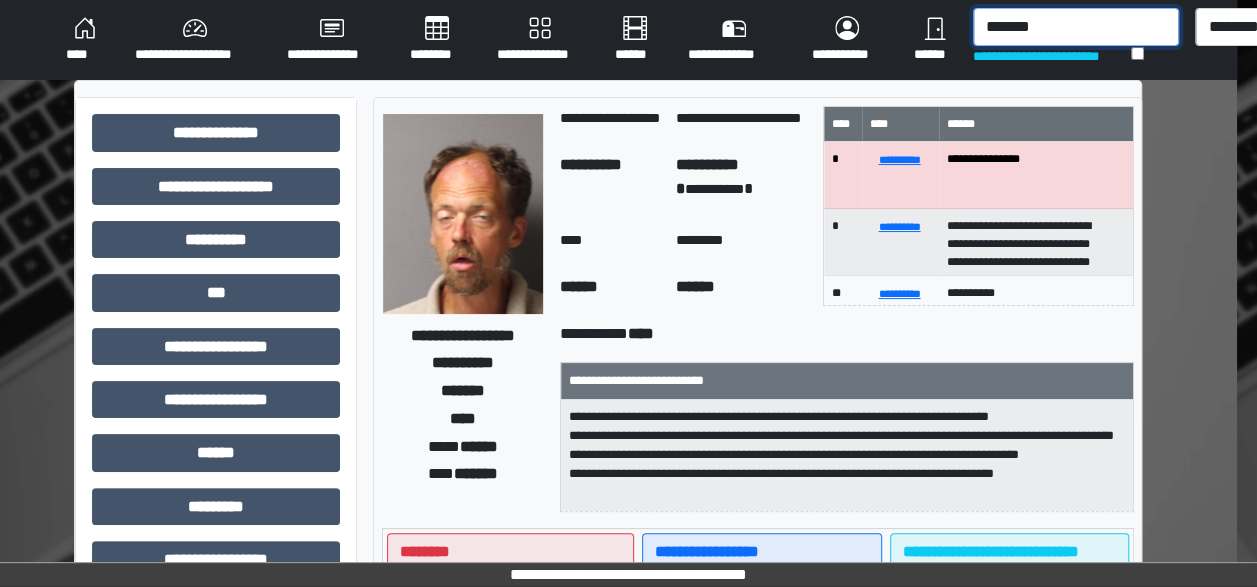 type on "*******" 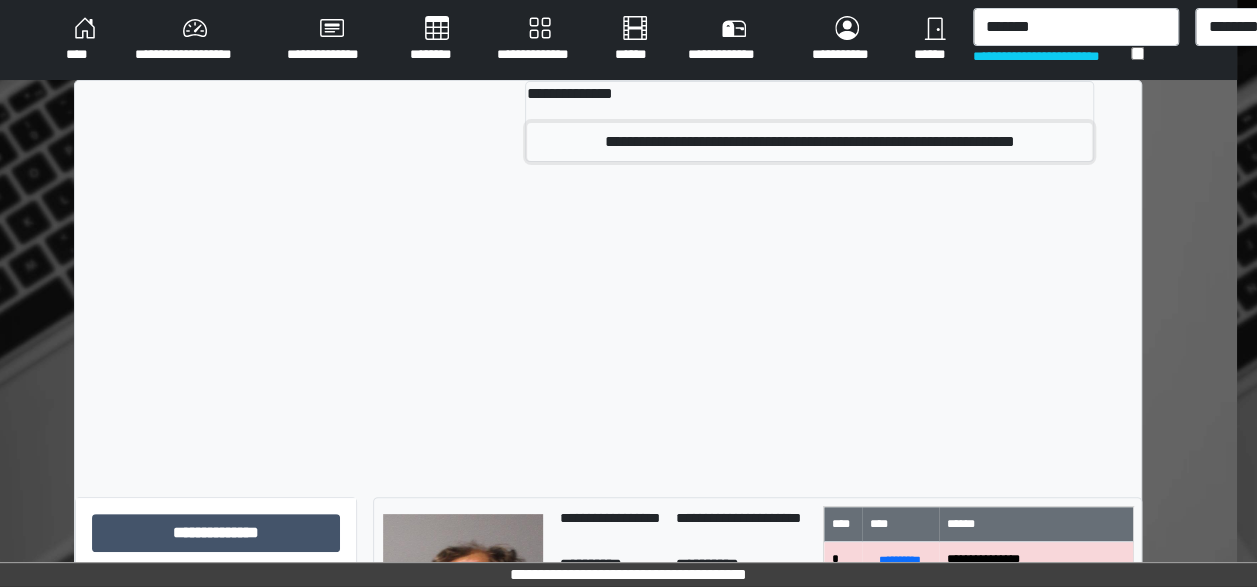 click on "**********" at bounding box center [809, 142] 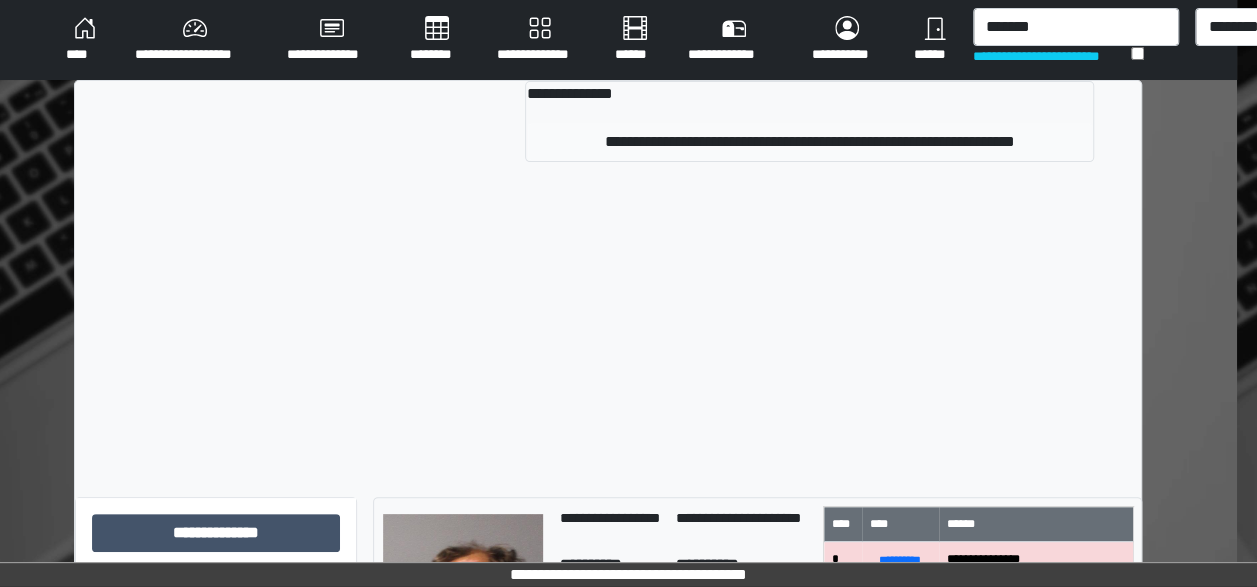 type 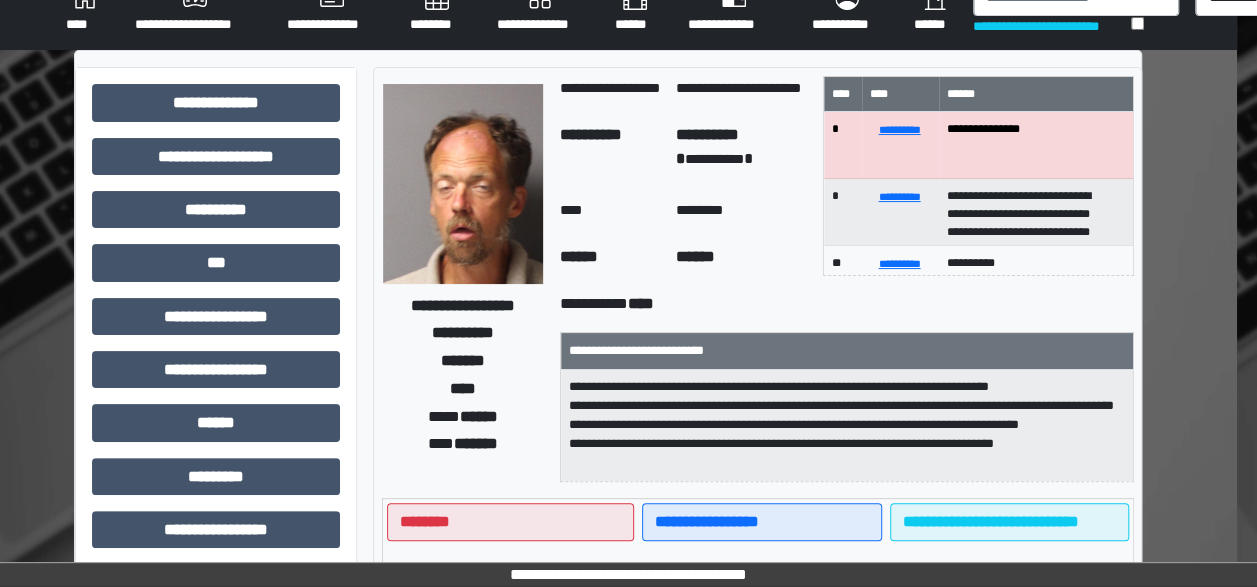 scroll, scrollTop: 28, scrollLeft: 20, axis: both 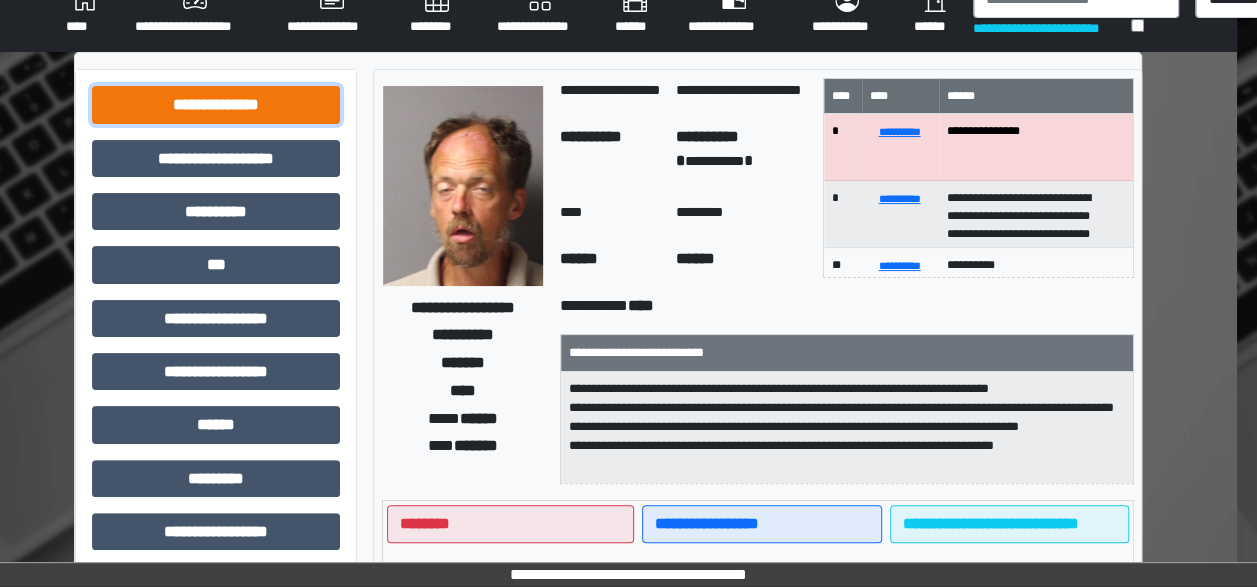 click on "**********" at bounding box center (216, 104) 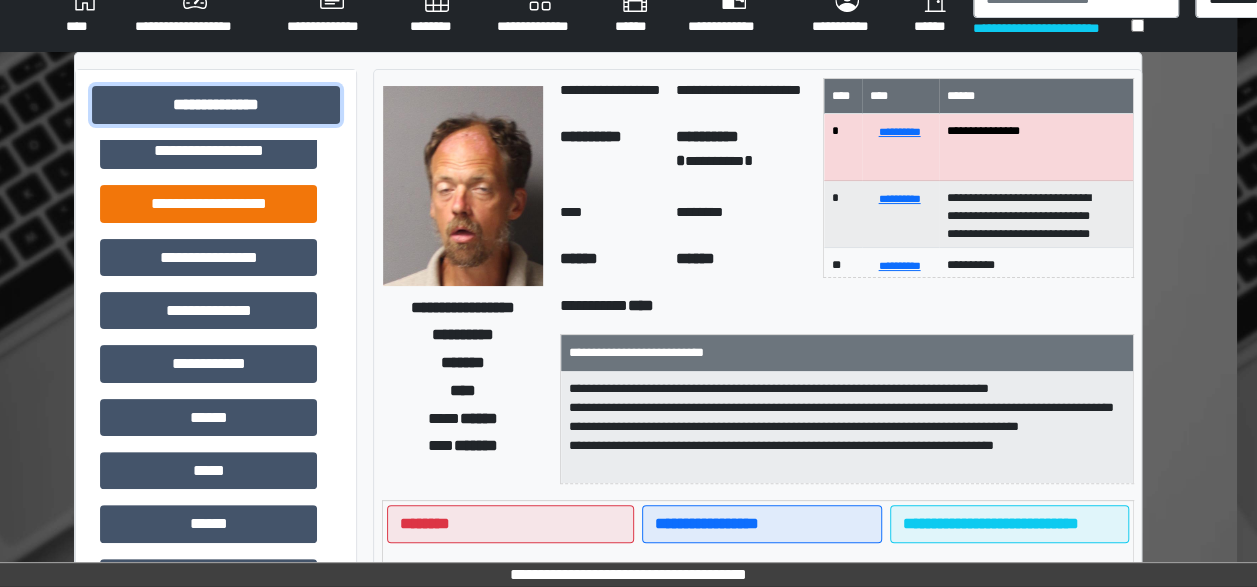 scroll, scrollTop: 115, scrollLeft: 0, axis: vertical 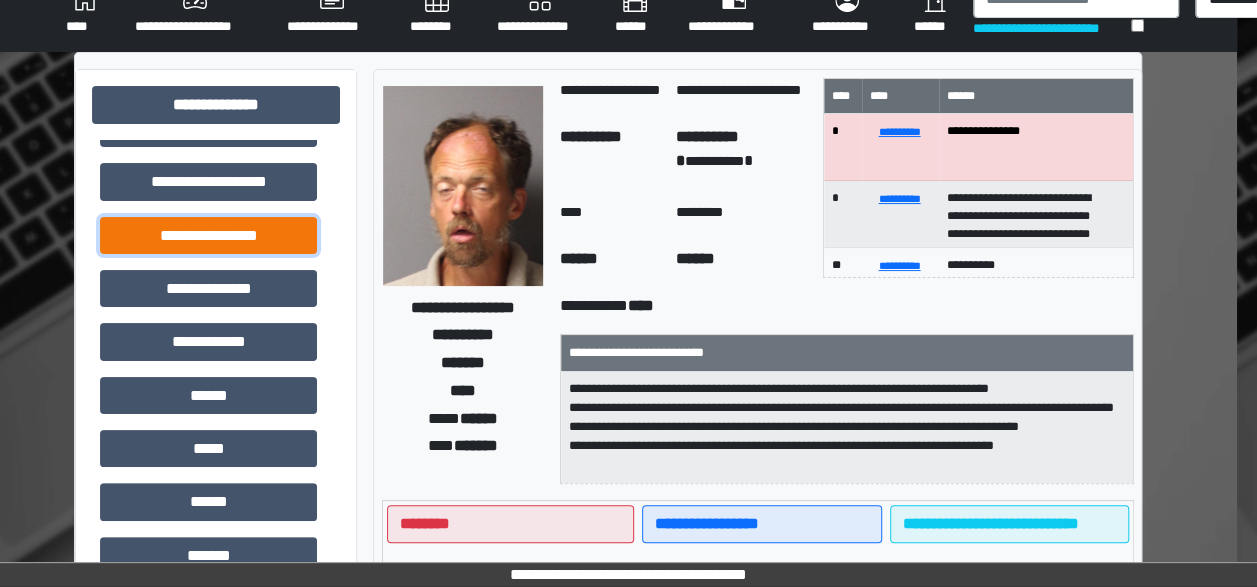click on "**********" at bounding box center (208, 235) 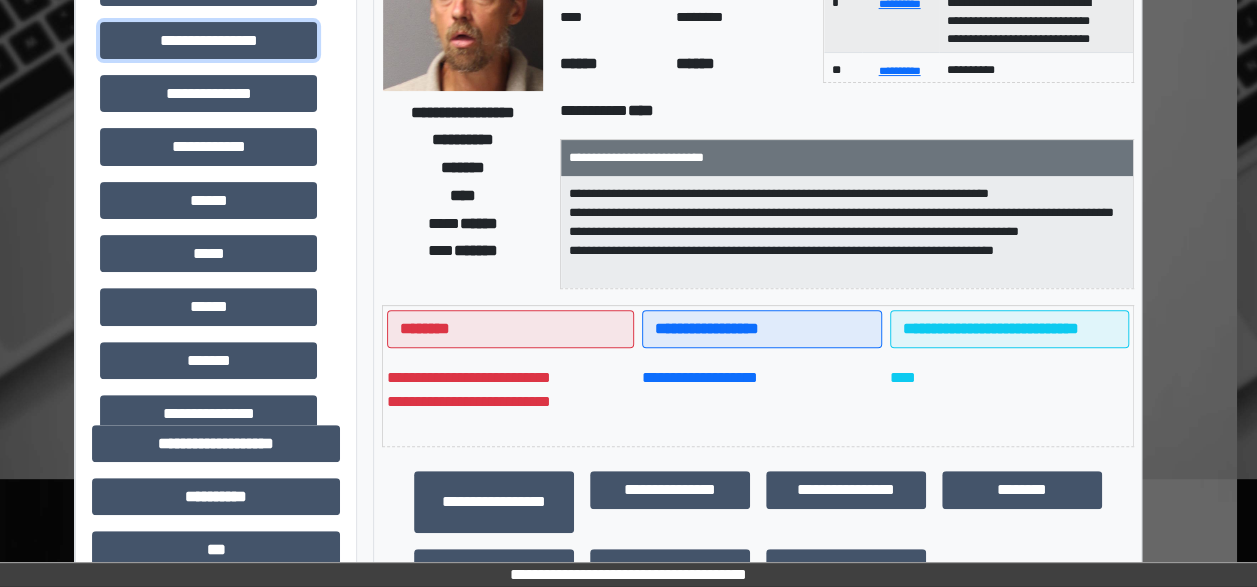 scroll, scrollTop: 213, scrollLeft: 20, axis: both 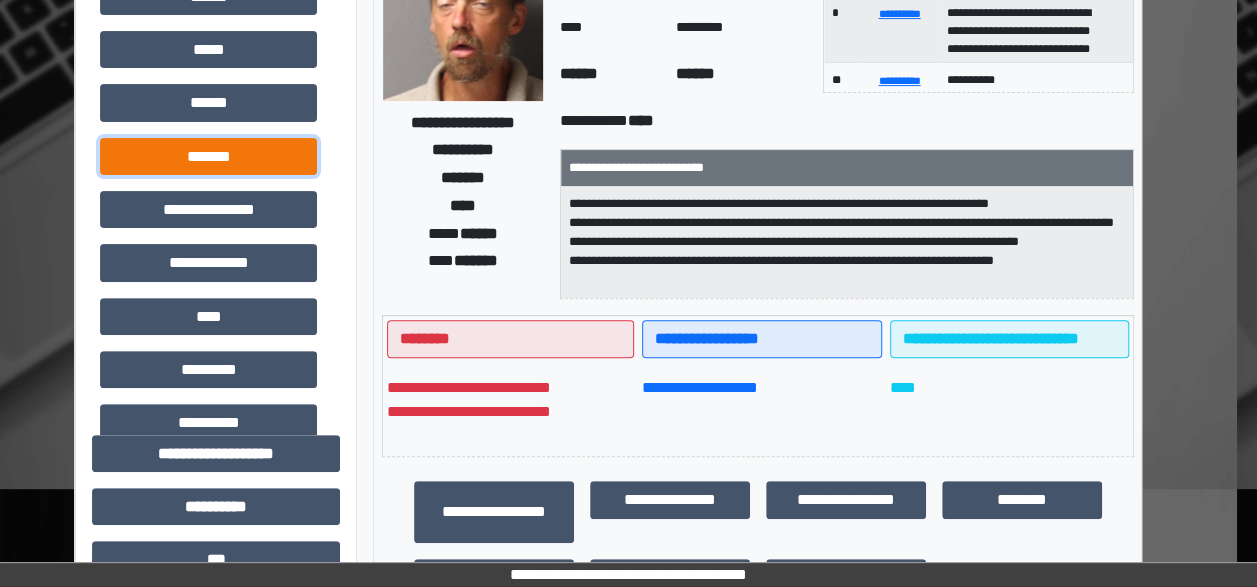 click on "*******" at bounding box center (208, 156) 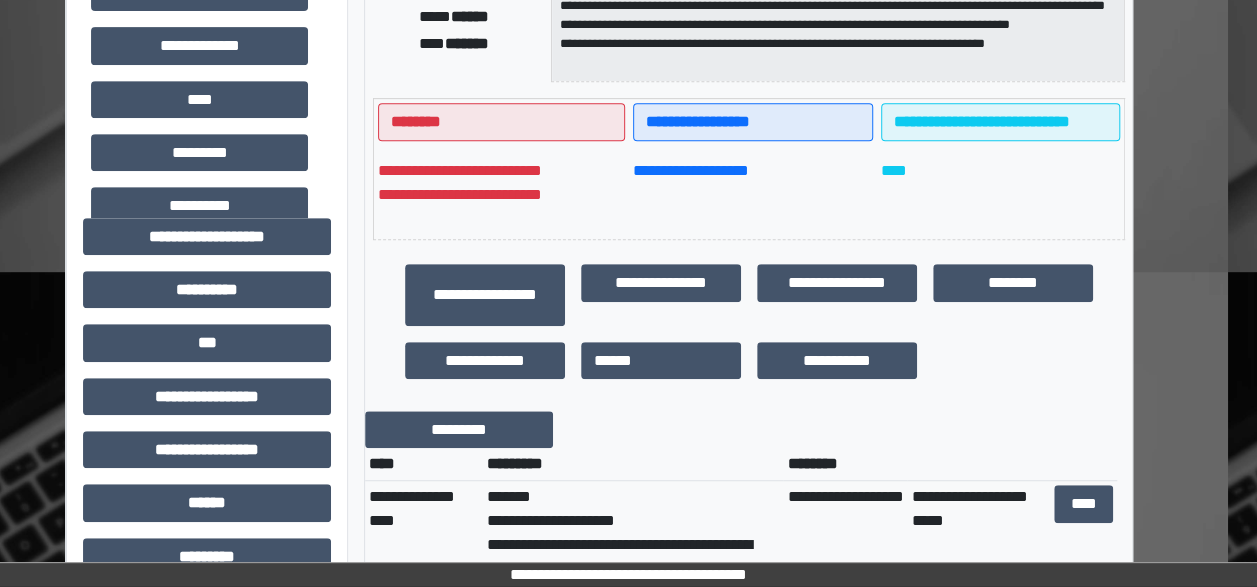 scroll, scrollTop: 437, scrollLeft: 29, axis: both 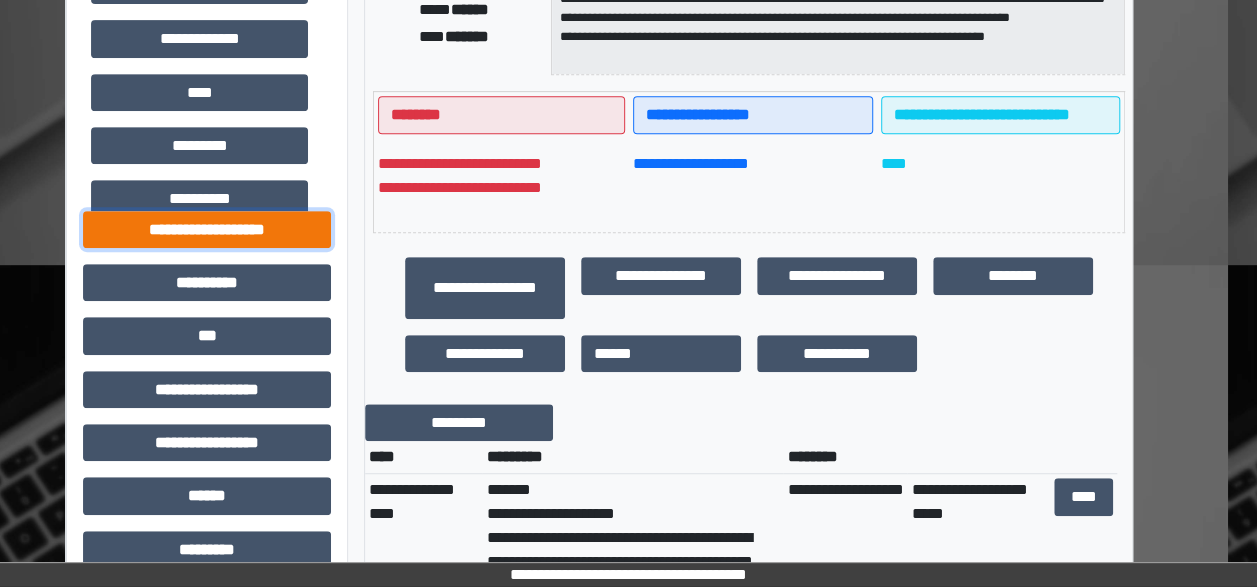 click on "**********" at bounding box center (207, 229) 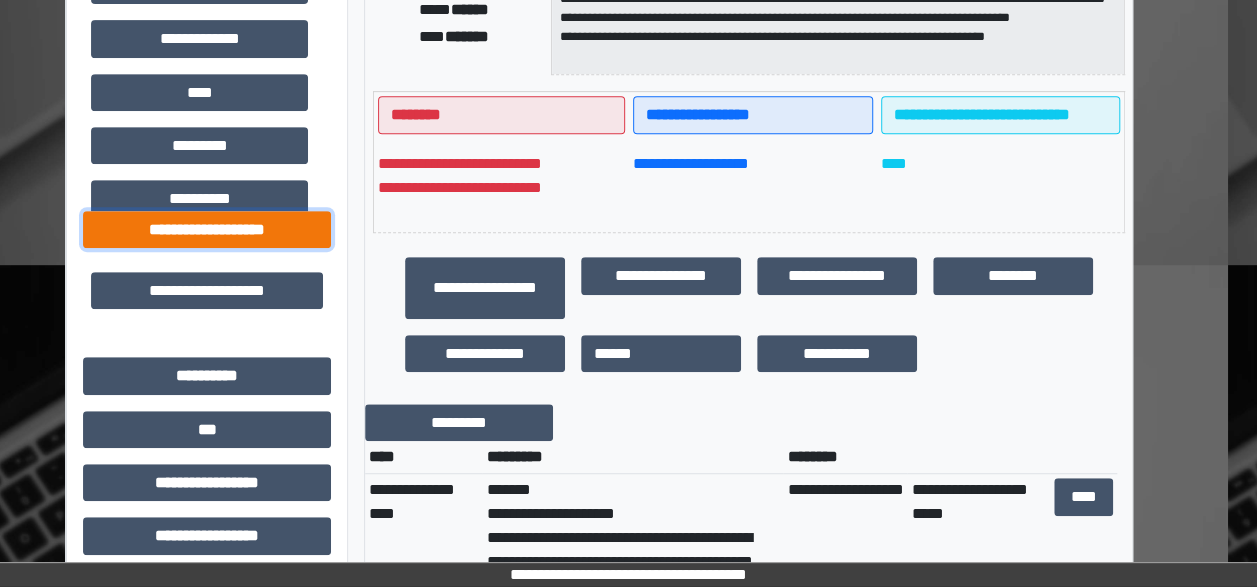 click on "**********" at bounding box center [207, 229] 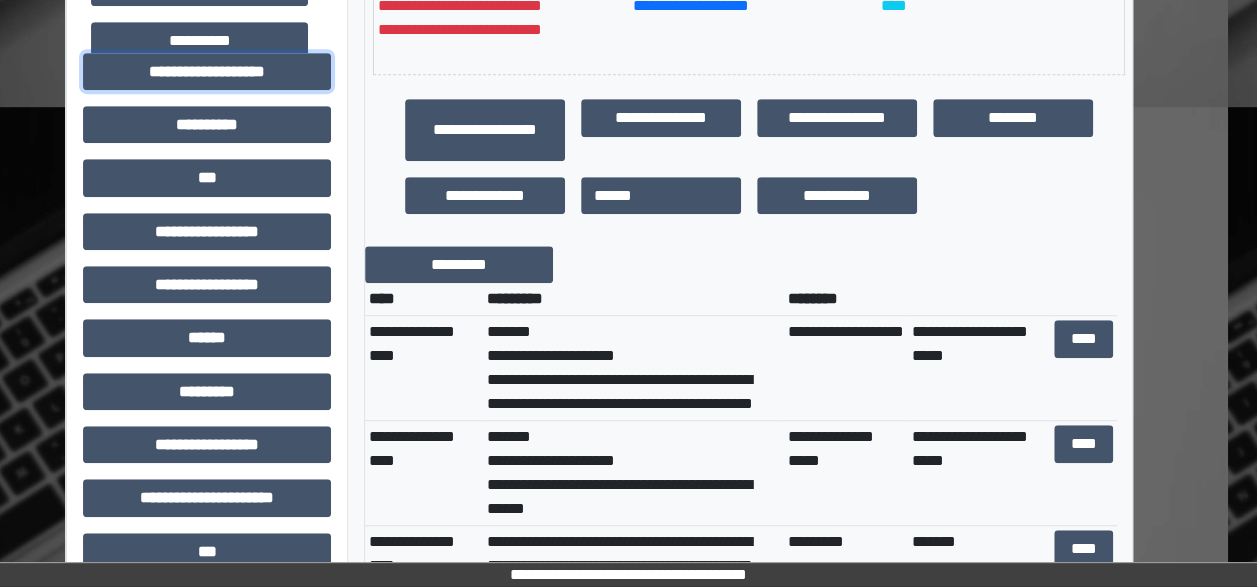 scroll, scrollTop: 597, scrollLeft: 29, axis: both 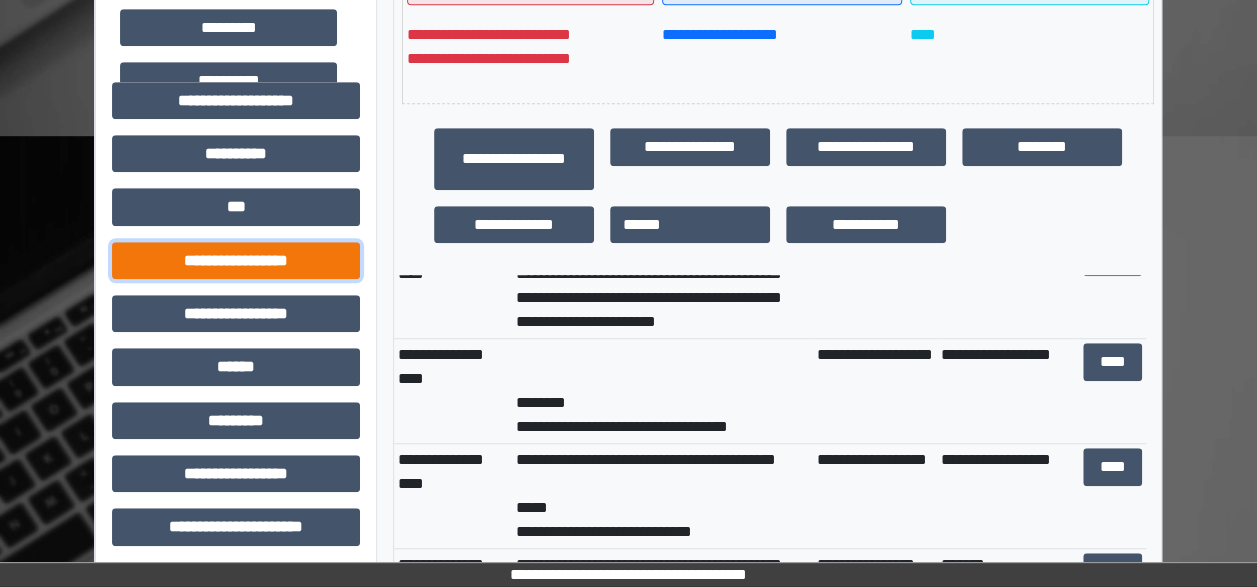 click on "**********" at bounding box center (236, 260) 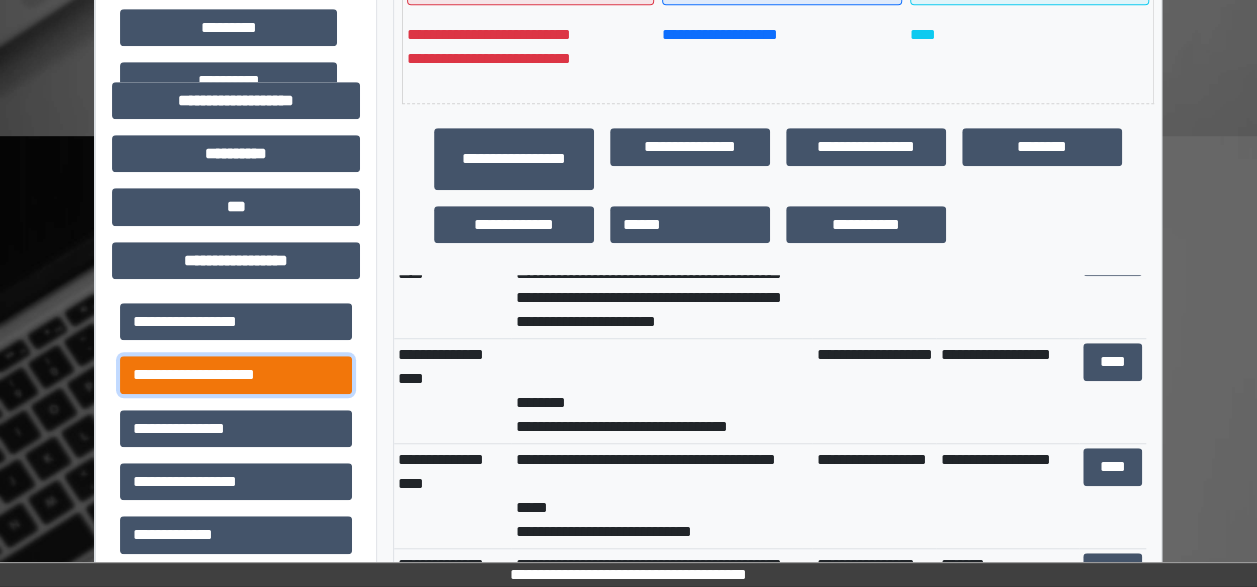 click on "**********" at bounding box center (236, 374) 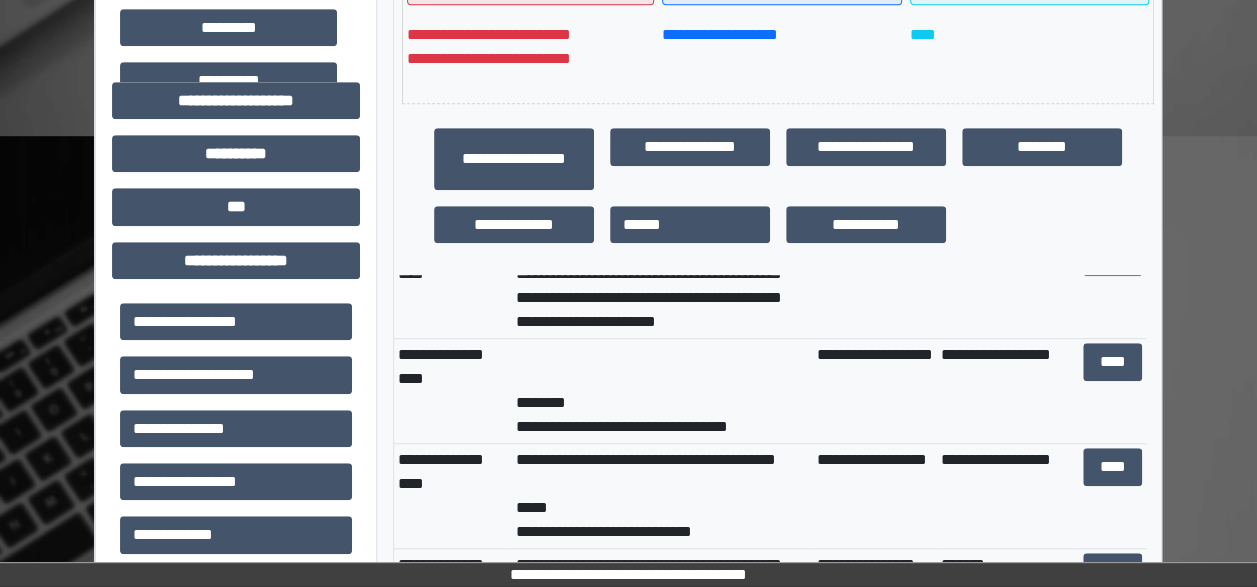 click on "**********" at bounding box center (777, 462) 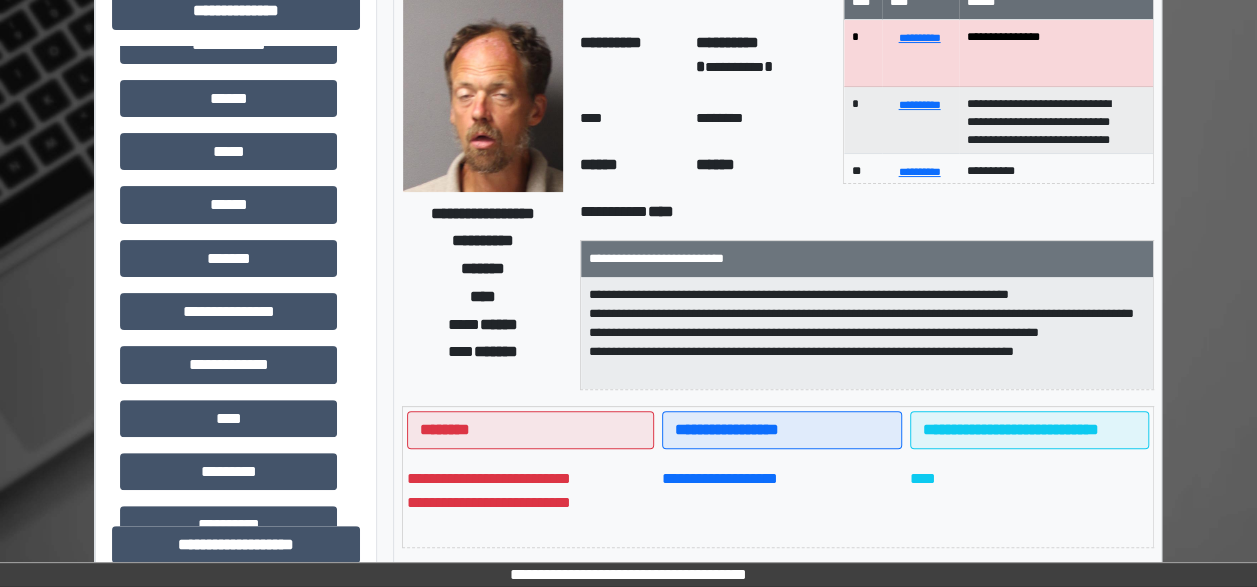 scroll, scrollTop: 164, scrollLeft: 0, axis: vertical 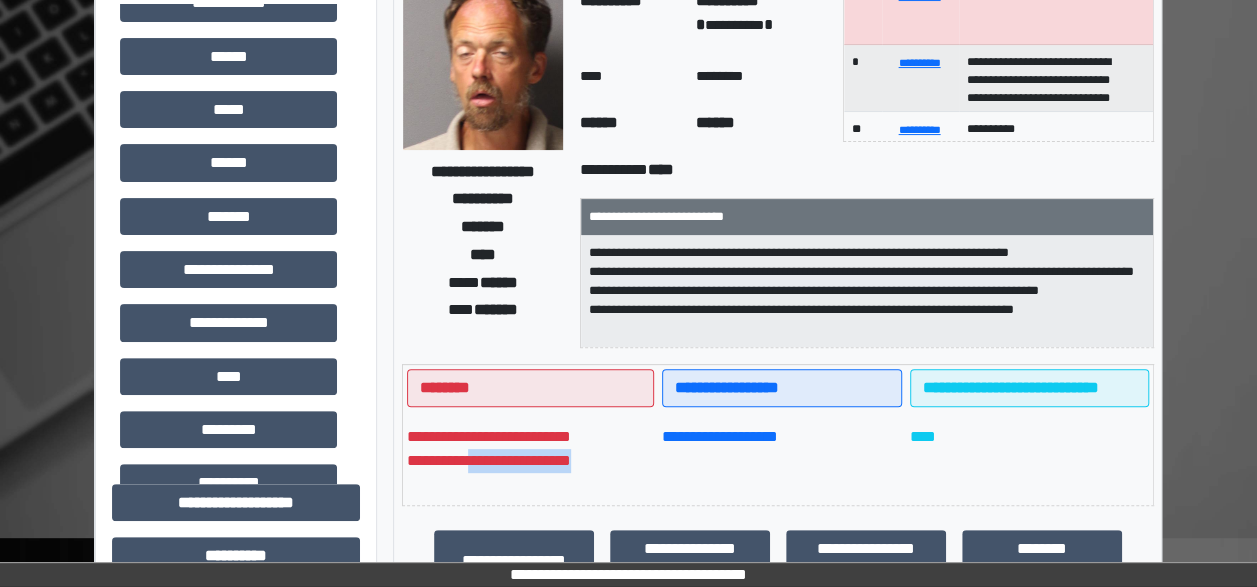 drag, startPoint x: 628, startPoint y: 470, endPoint x: 479, endPoint y: 470, distance: 149 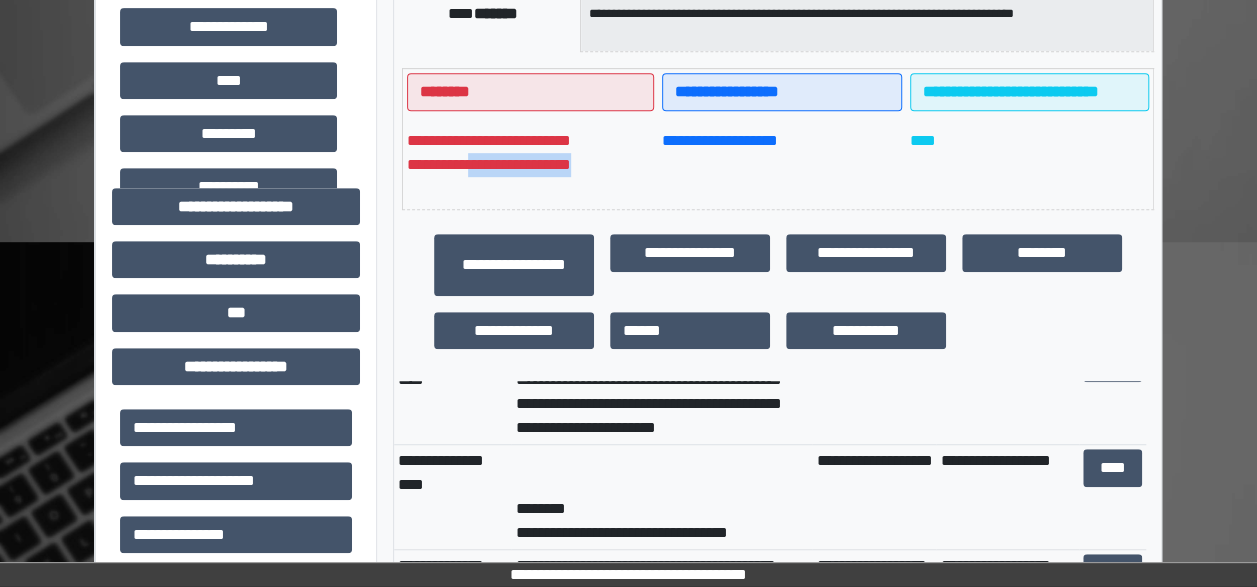 scroll, scrollTop: 461, scrollLeft: 0, axis: vertical 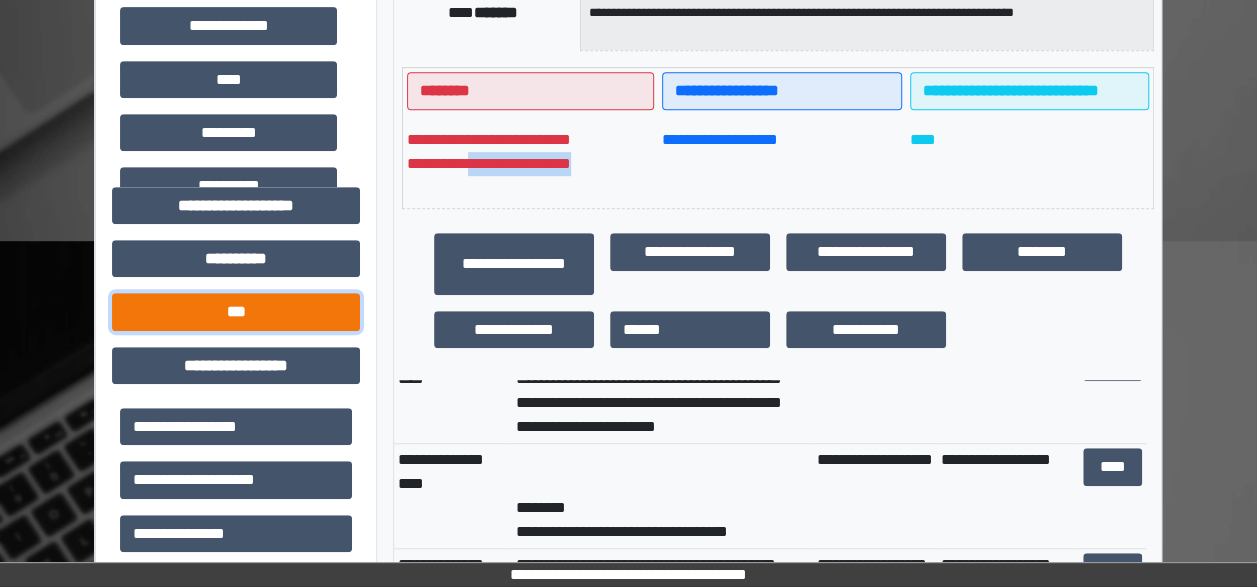 click on "***" at bounding box center (236, 311) 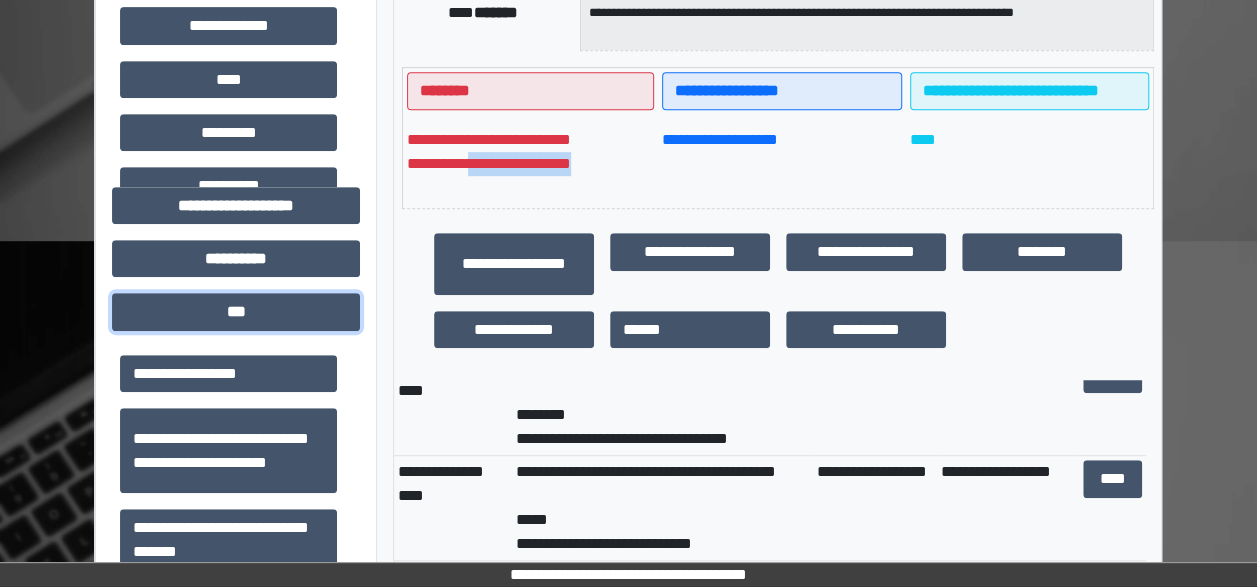 scroll, scrollTop: 425, scrollLeft: 0, axis: vertical 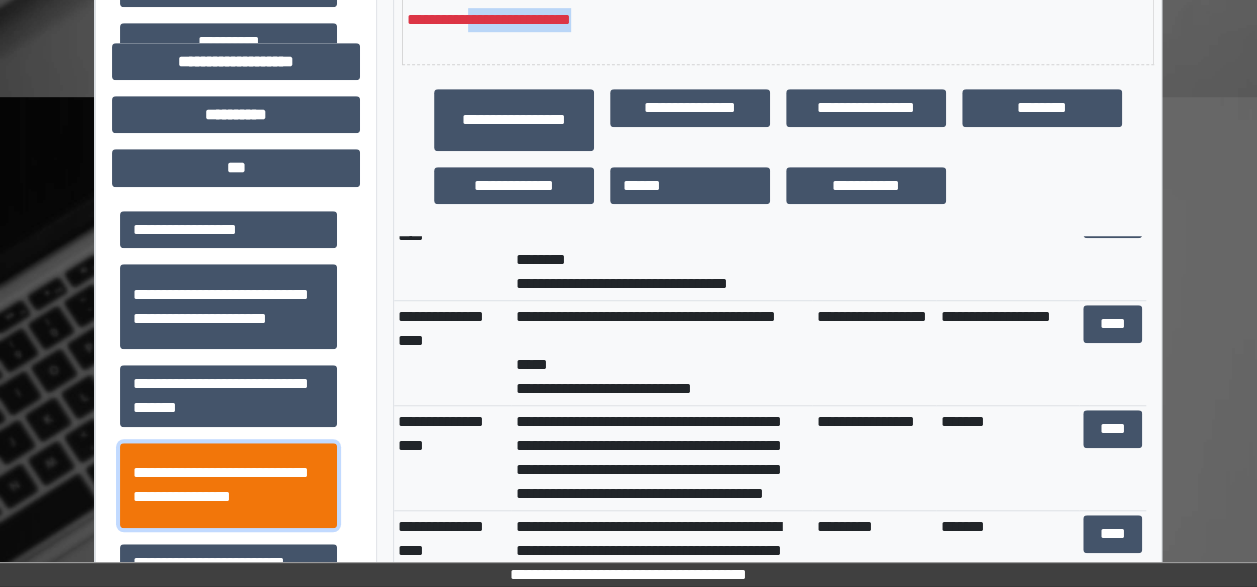 click on "**********" at bounding box center (228, 485) 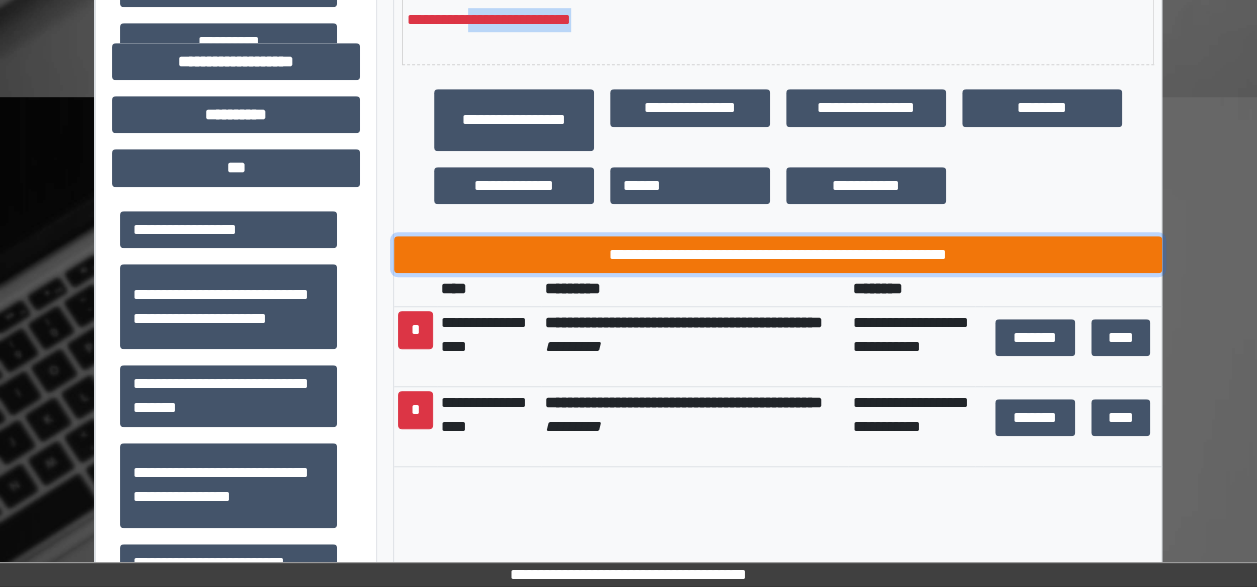 click on "**********" at bounding box center (778, 254) 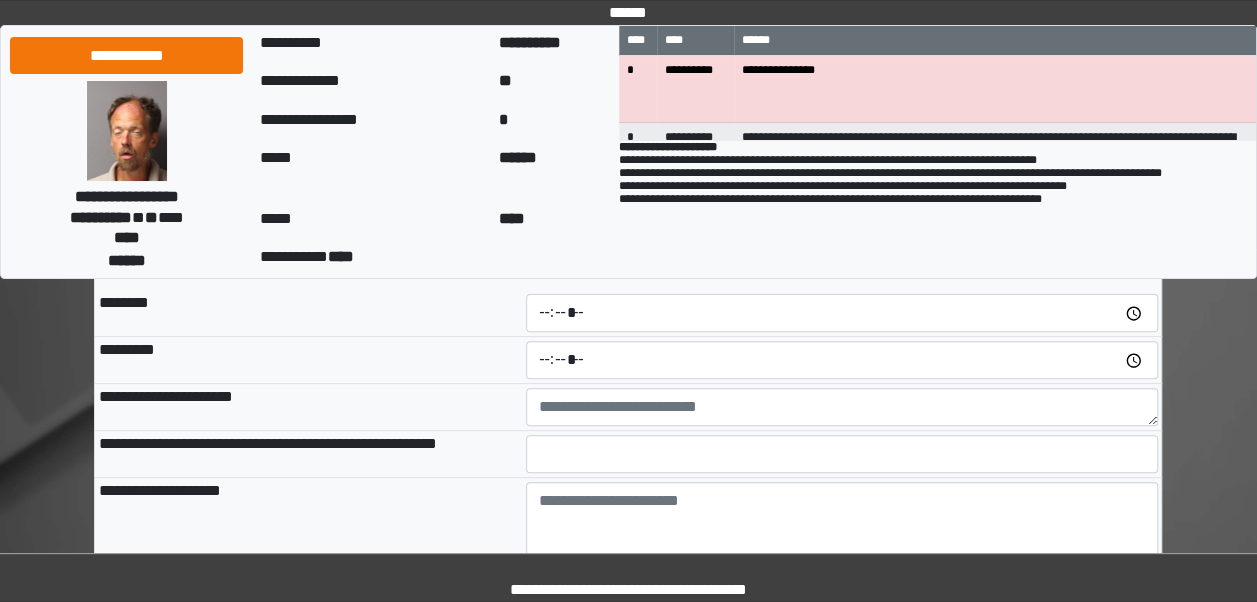 scroll, scrollTop: 142, scrollLeft: 0, axis: vertical 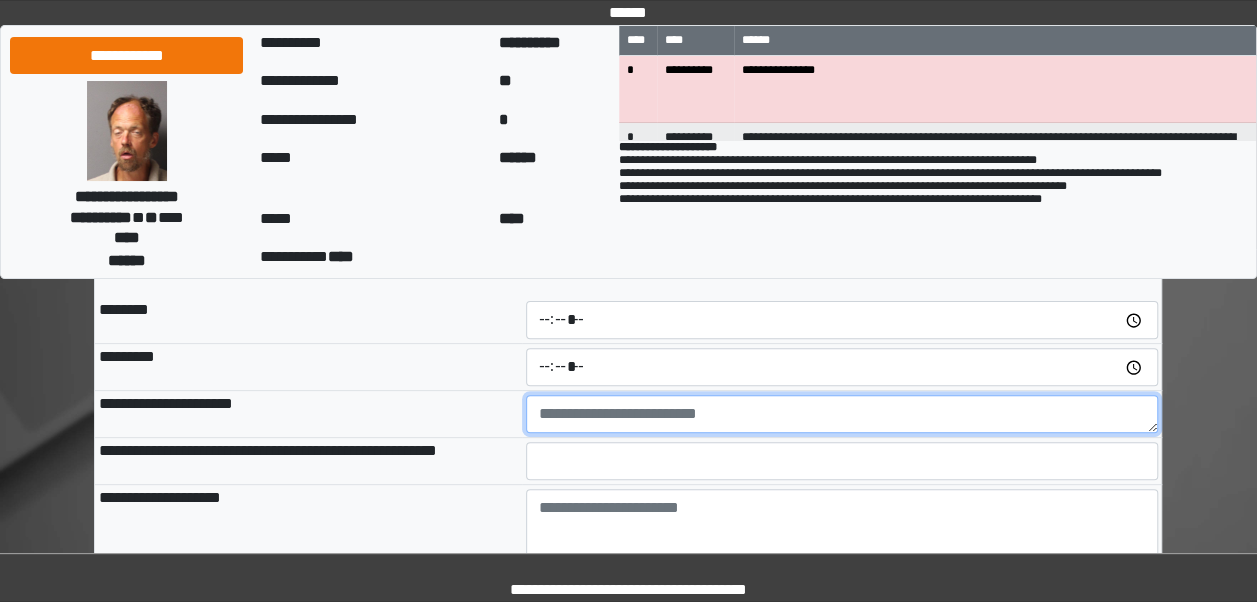 click at bounding box center [842, 414] 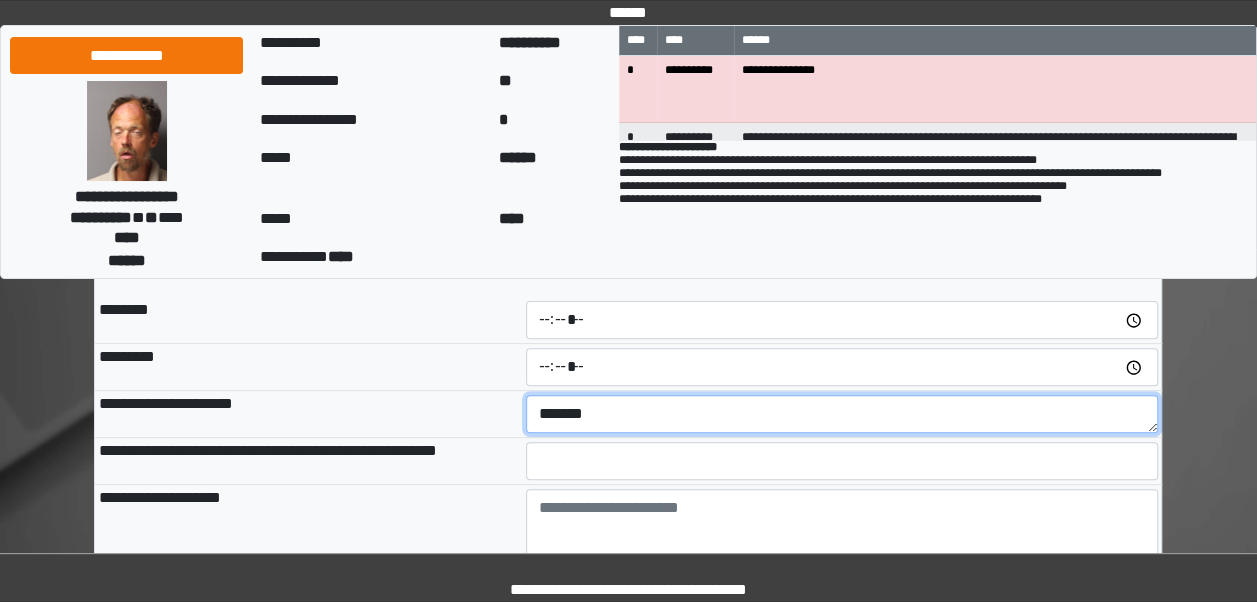 type on "*******" 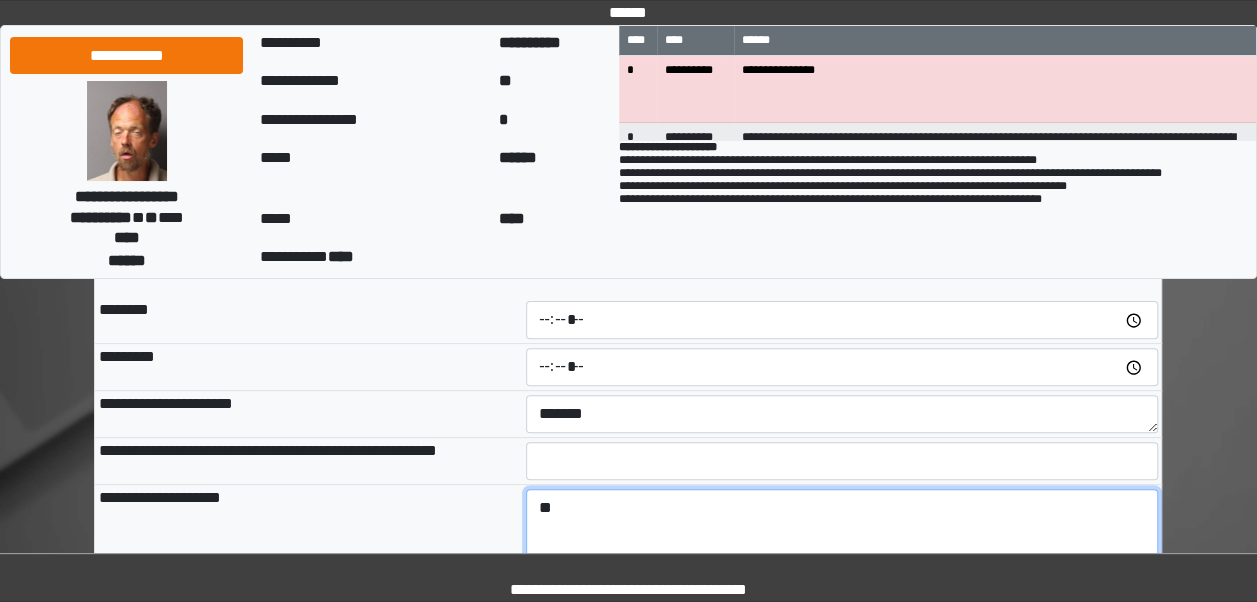 type on "*" 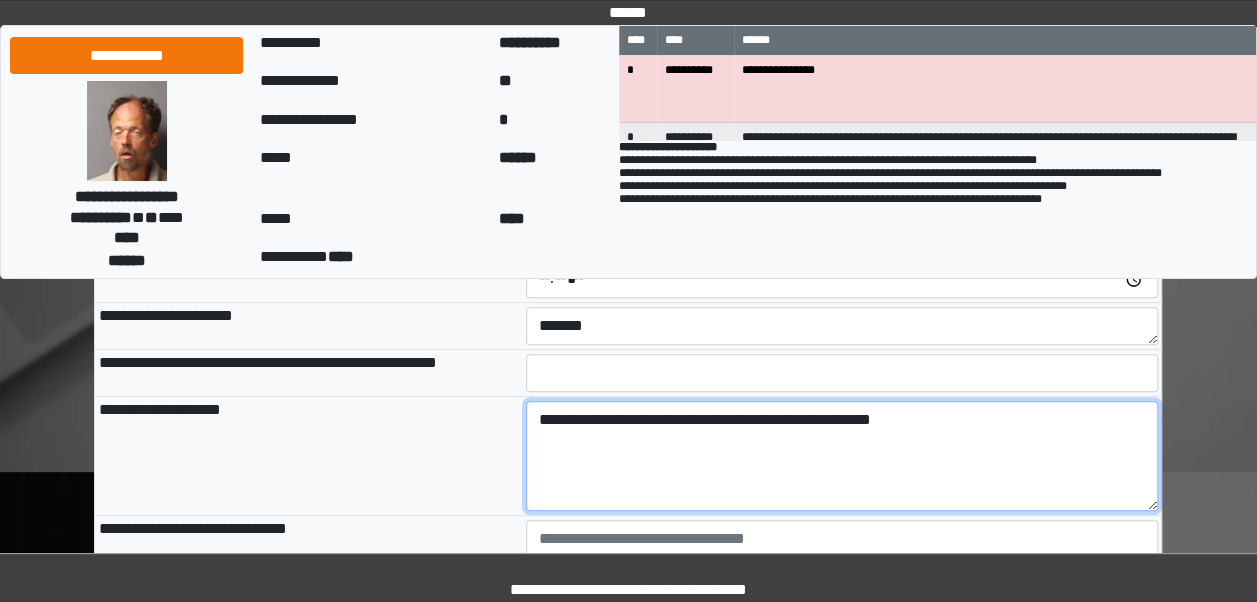 scroll, scrollTop: 238, scrollLeft: 0, axis: vertical 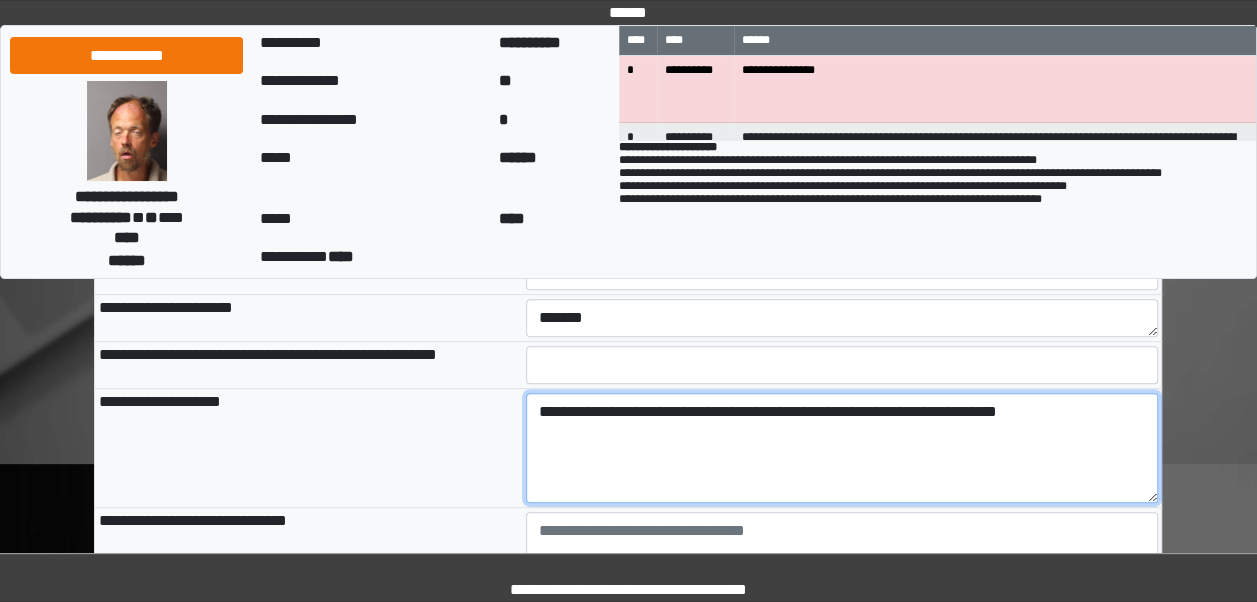 type on "**********" 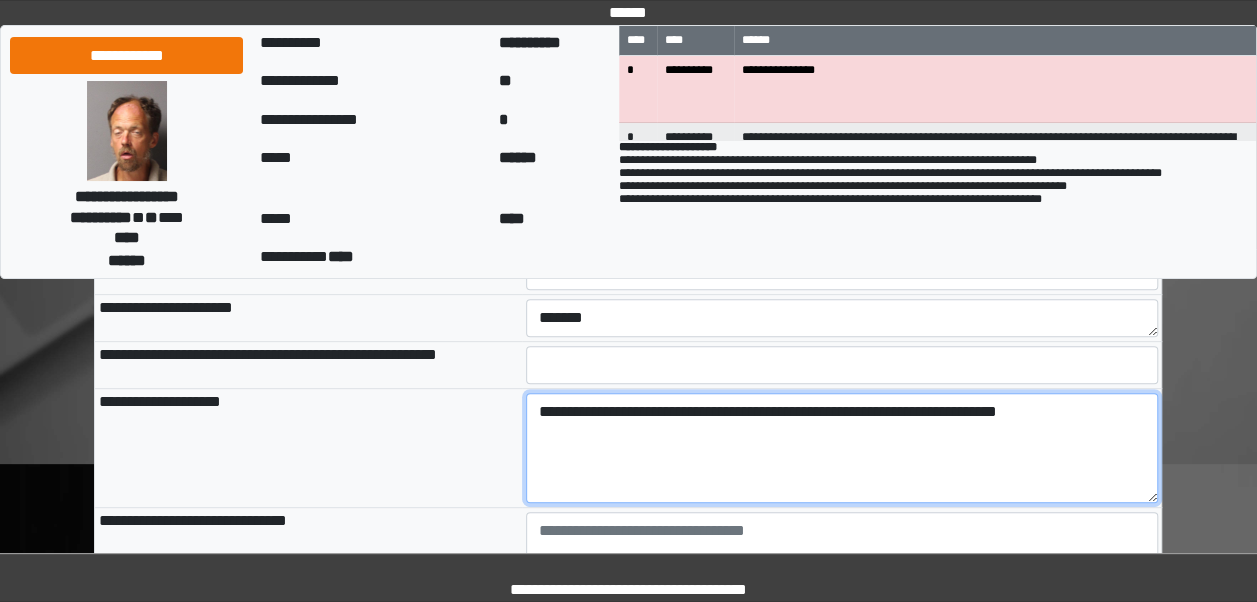 click on "**********" at bounding box center (842, 448) 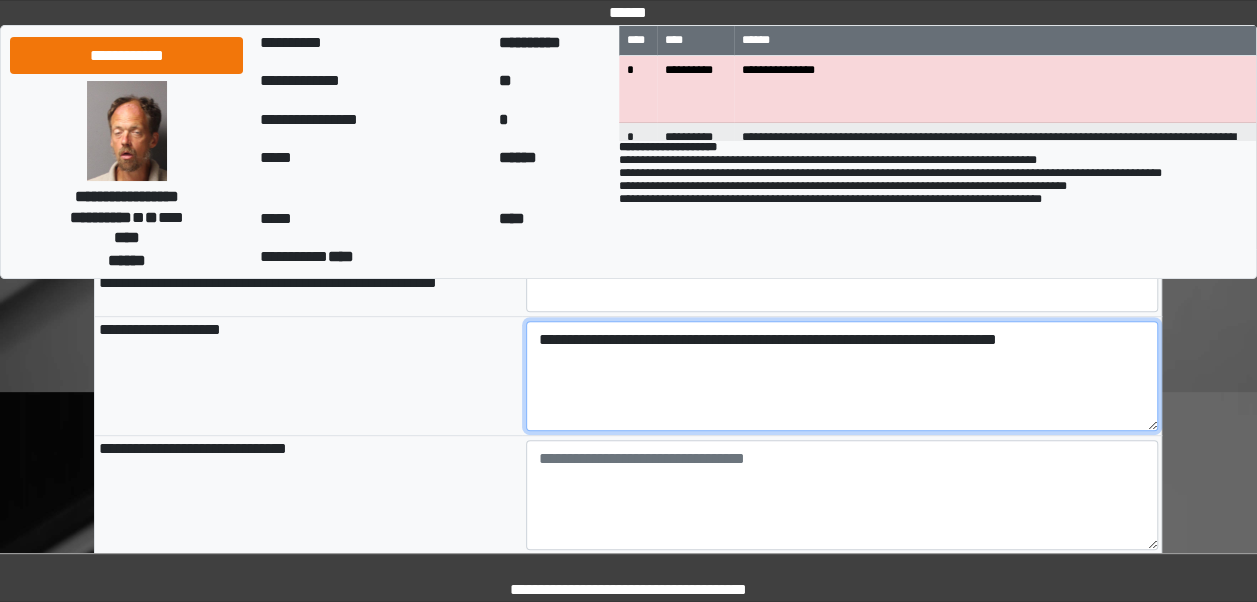 scroll, scrollTop: 333, scrollLeft: 0, axis: vertical 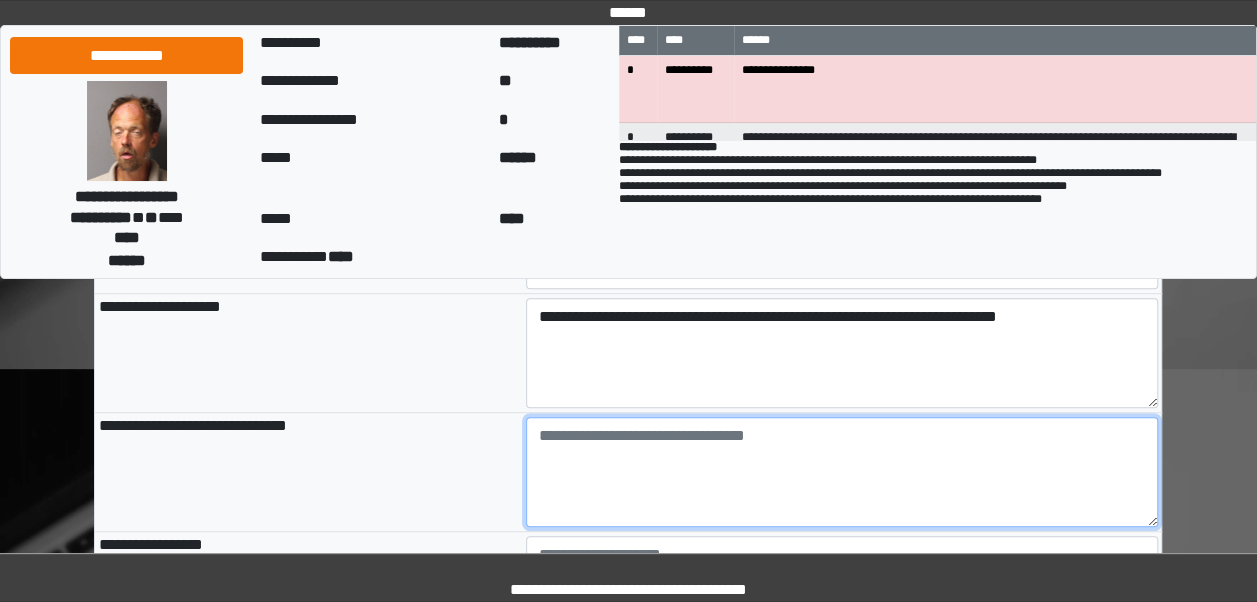 click at bounding box center [842, 472] 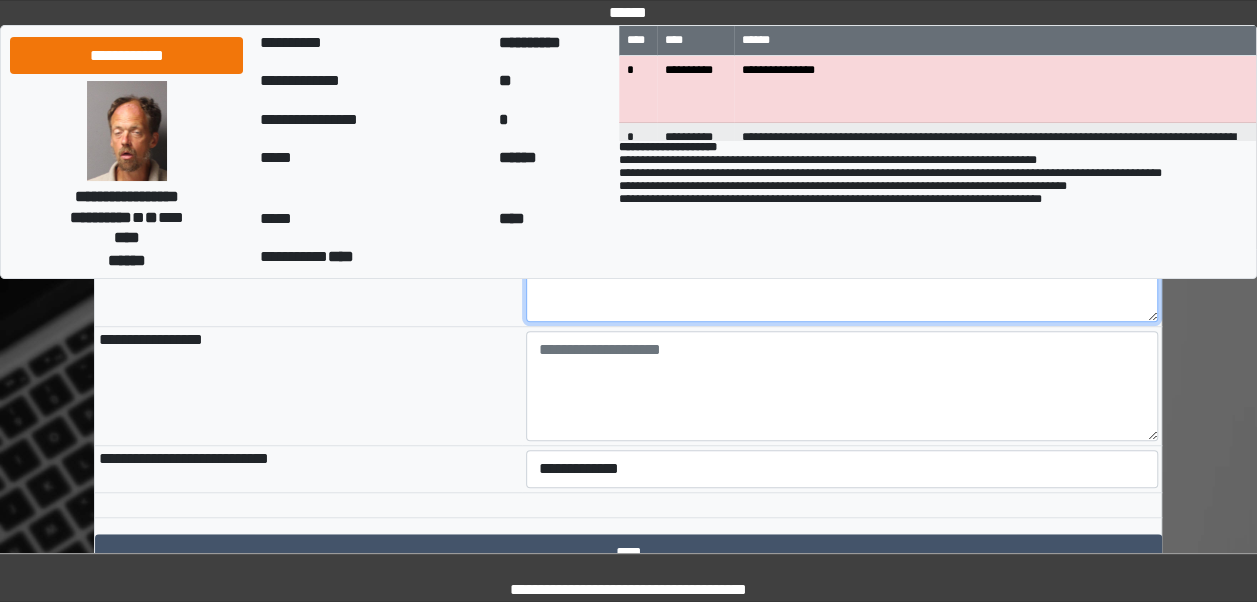 scroll, scrollTop: 545, scrollLeft: 0, axis: vertical 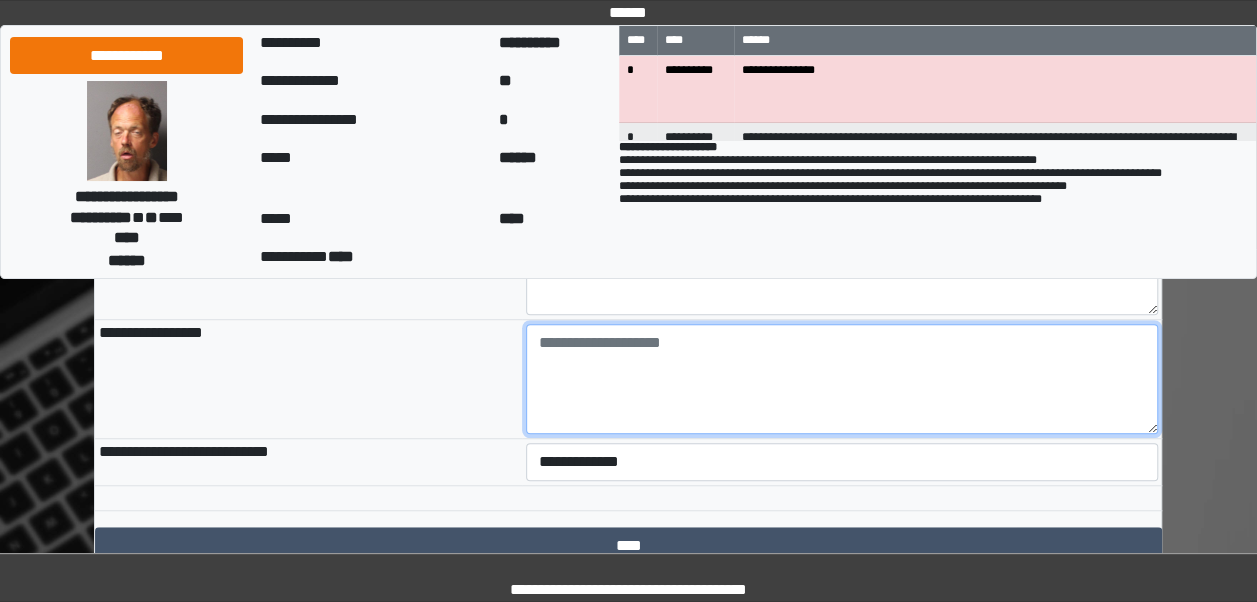 click at bounding box center [842, 379] 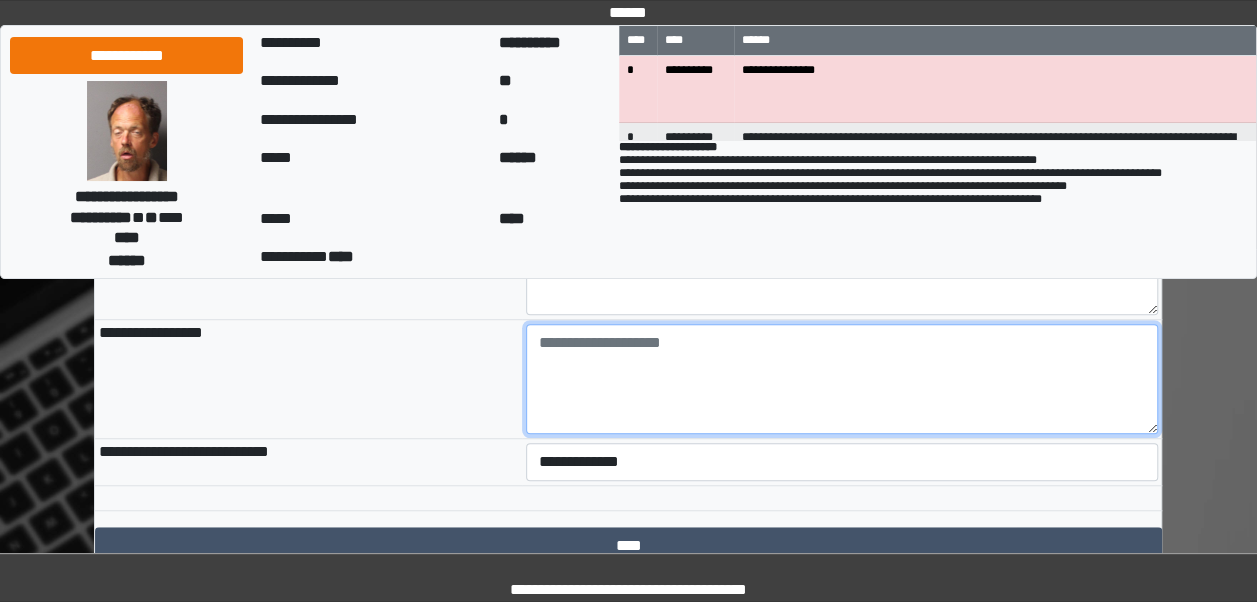 click at bounding box center [842, 379] 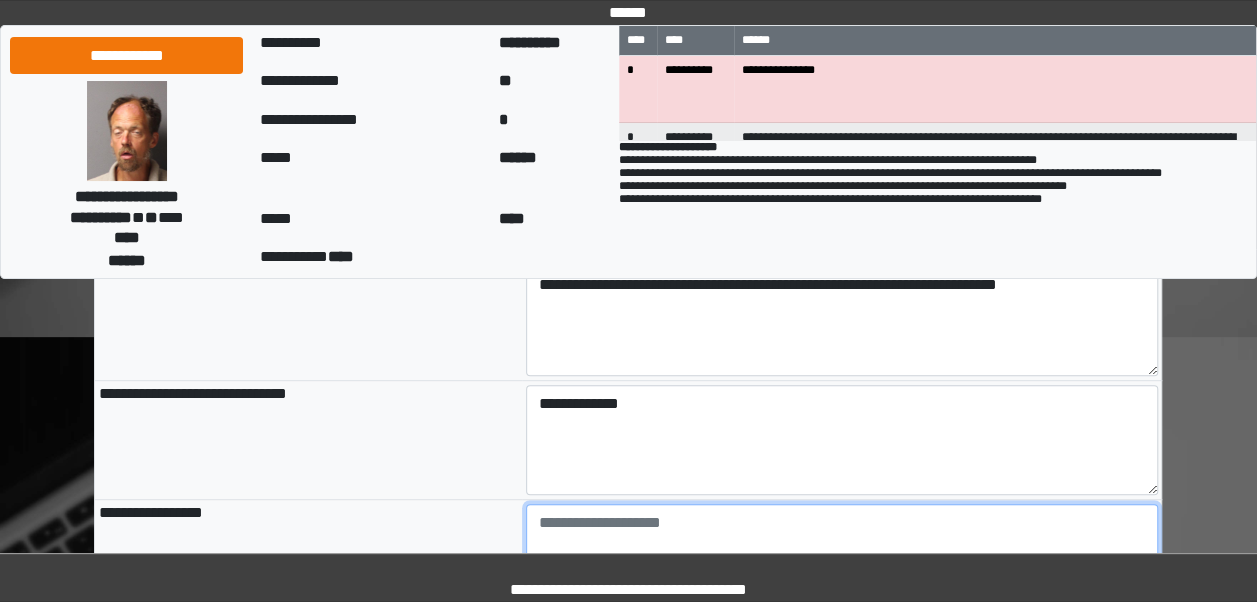 scroll, scrollTop: 361, scrollLeft: 0, axis: vertical 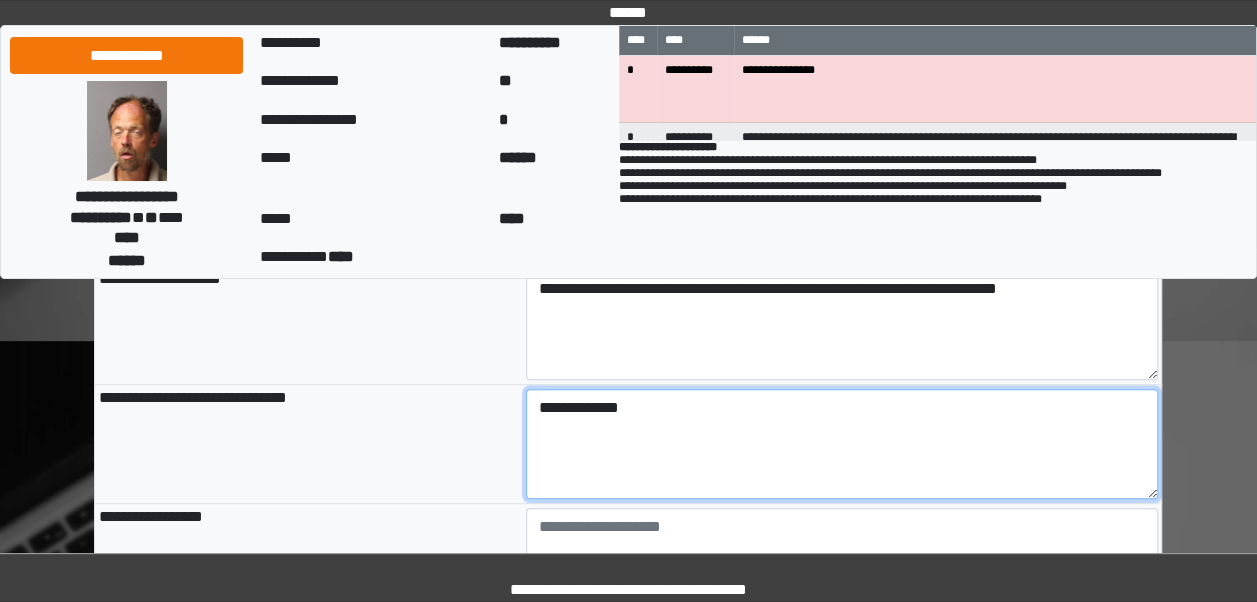 click on "**********" at bounding box center [842, 444] 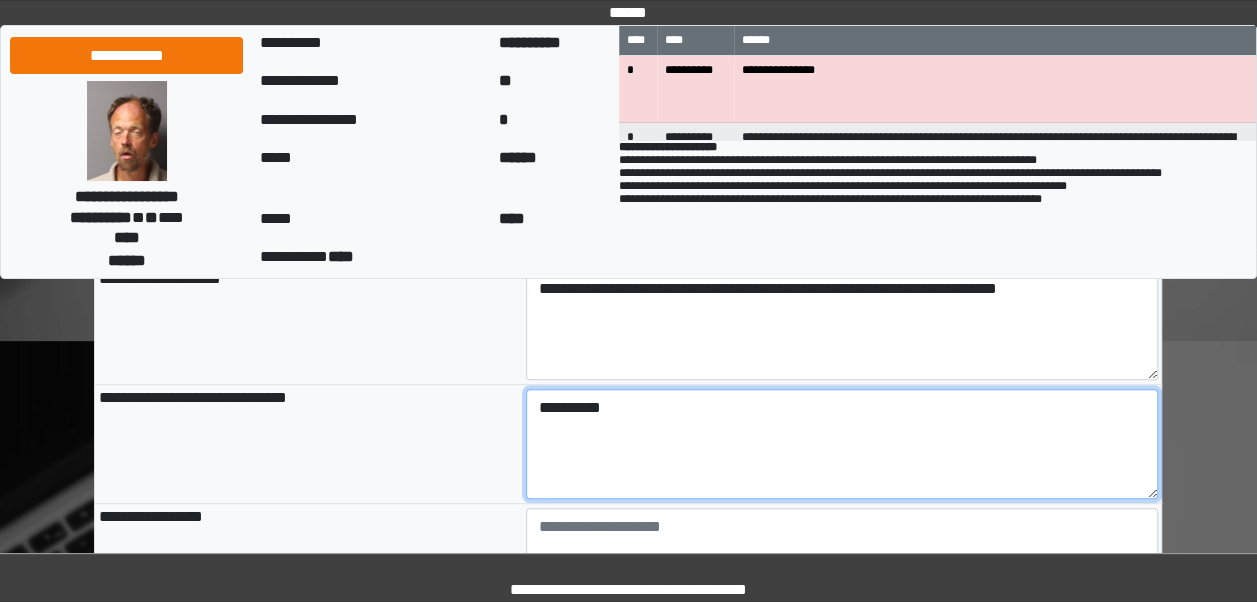 click on "*********" at bounding box center [842, 444] 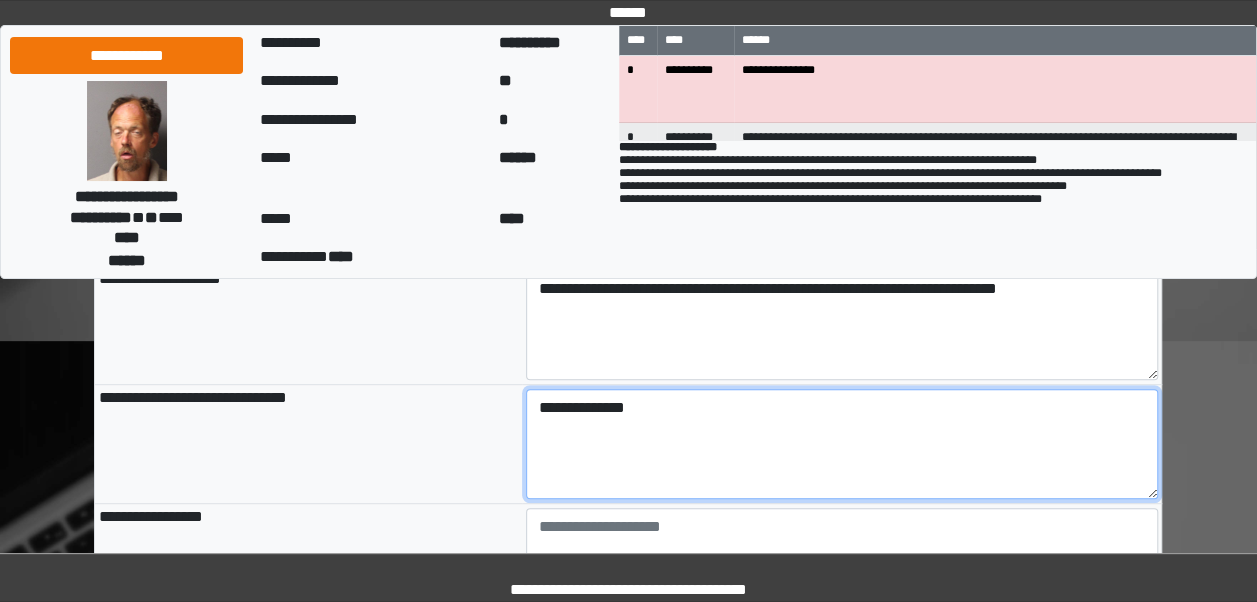 click on "**********" at bounding box center (842, 444) 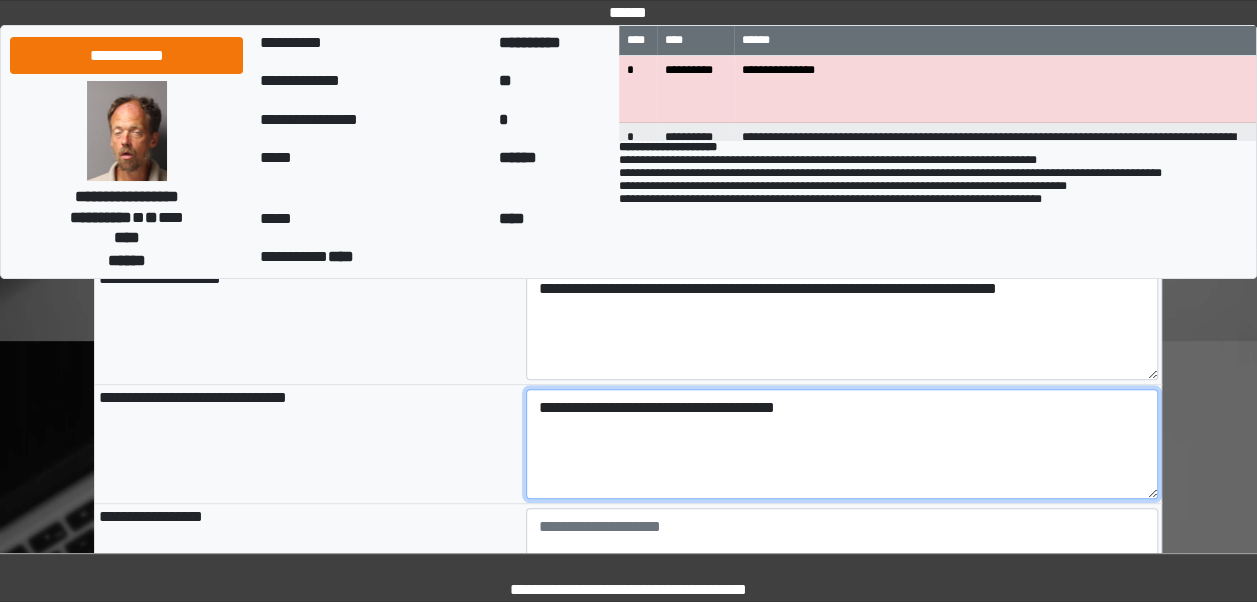 scroll, scrollTop: 282, scrollLeft: 0, axis: vertical 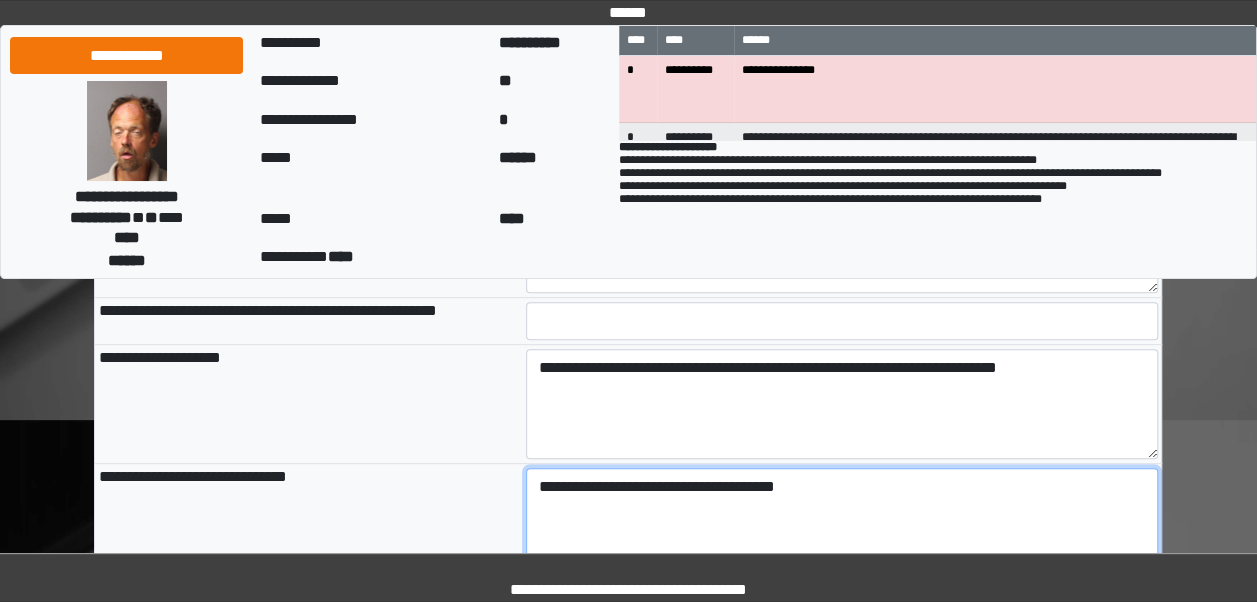 type on "**********" 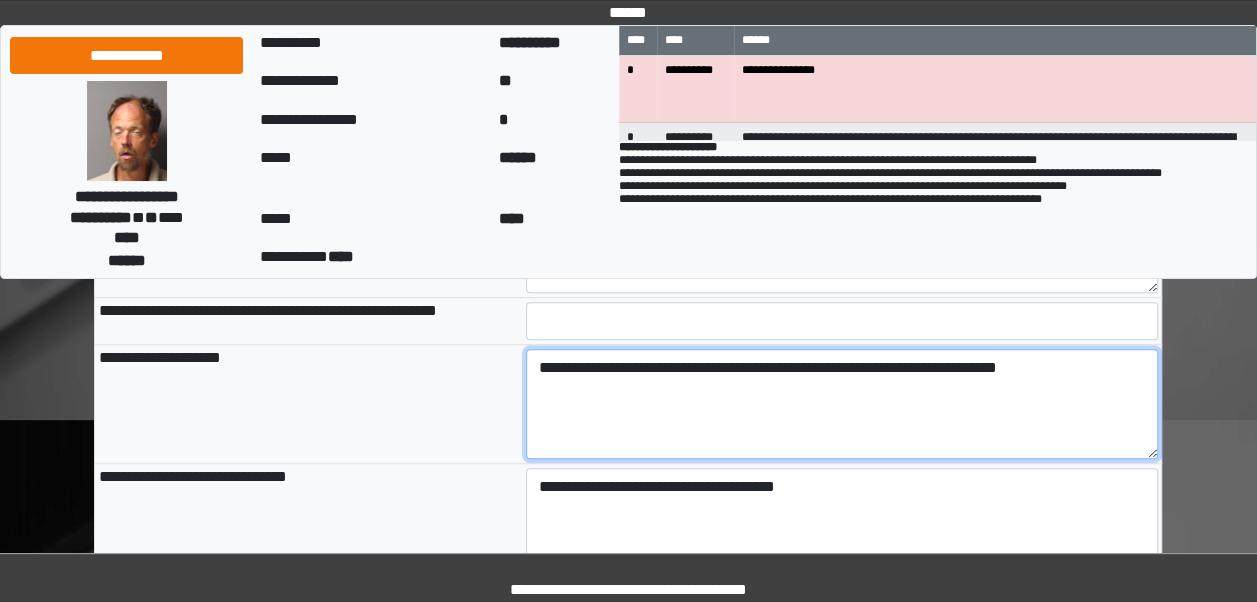 click on "**********" at bounding box center [842, 404] 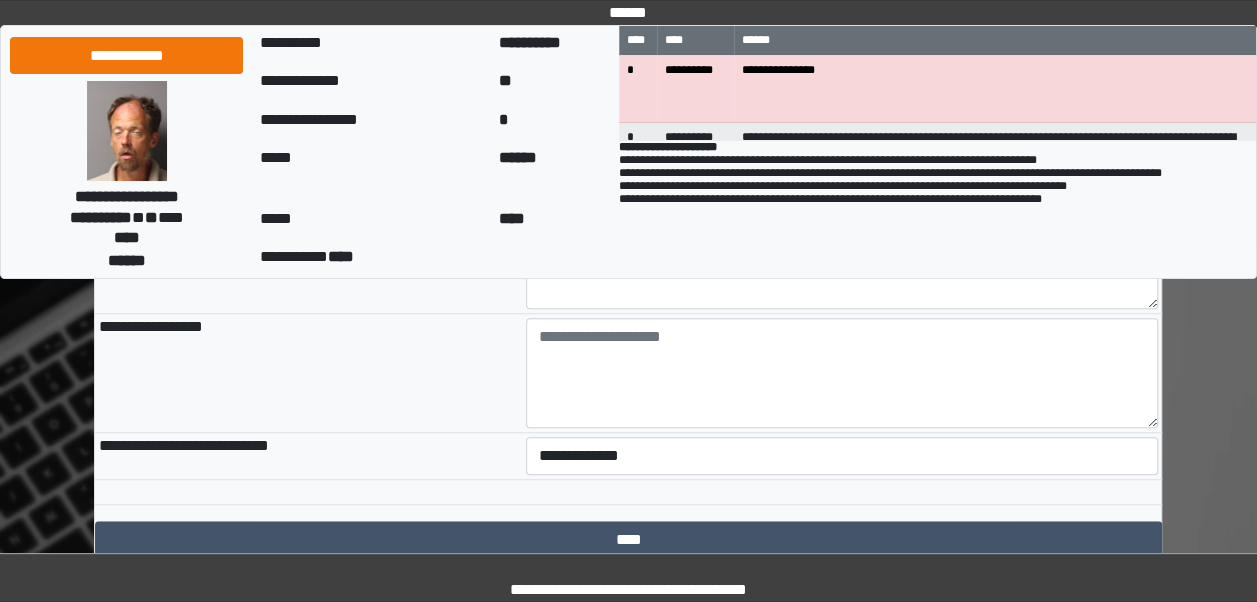 scroll, scrollTop: 554, scrollLeft: 0, axis: vertical 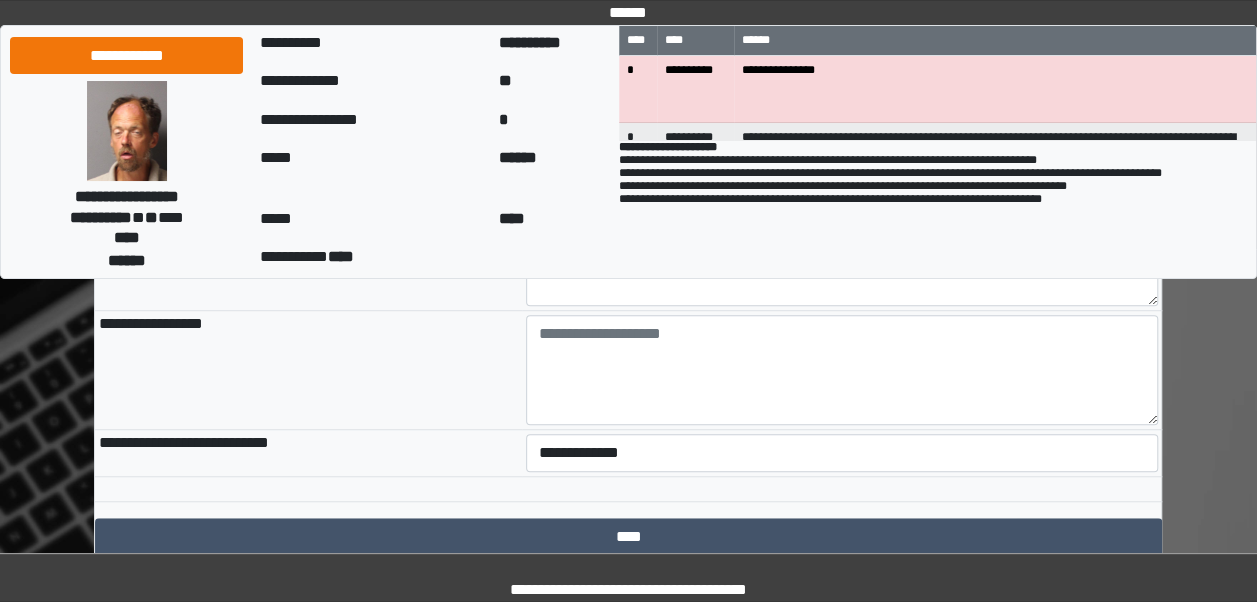 type on "**********" 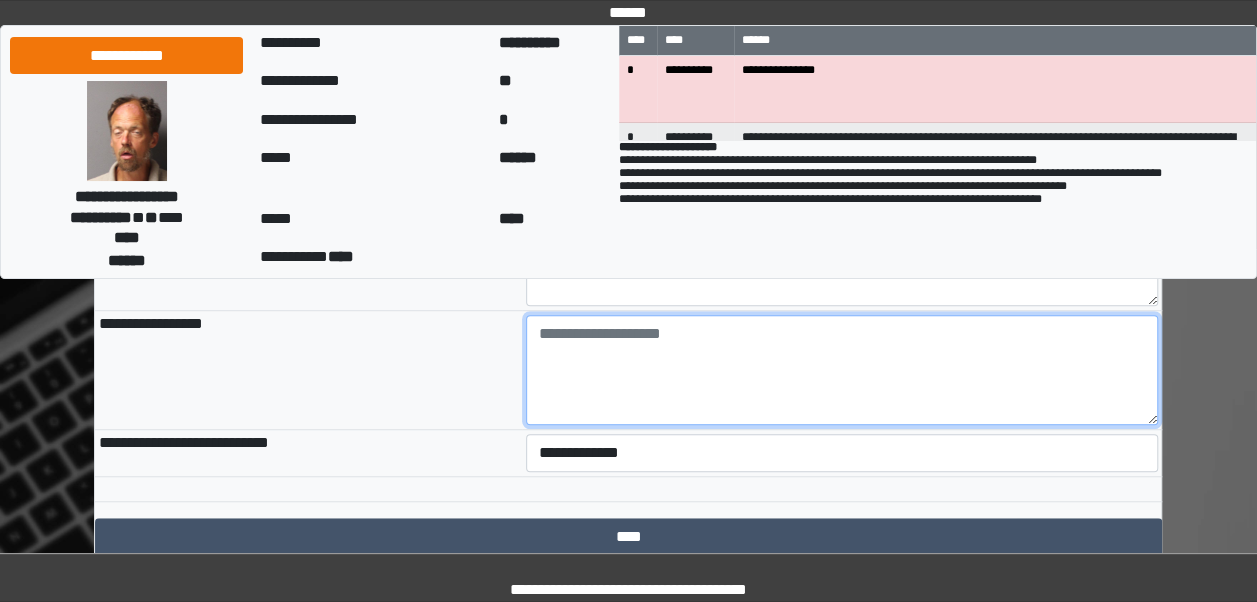 click at bounding box center (842, 370) 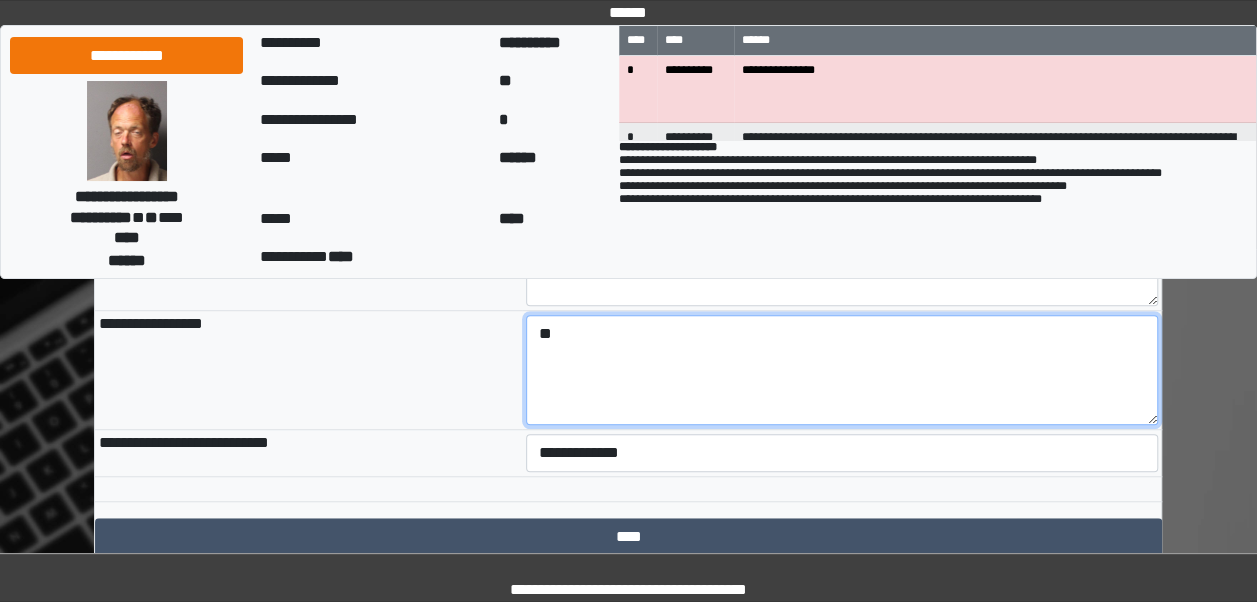 type on "*" 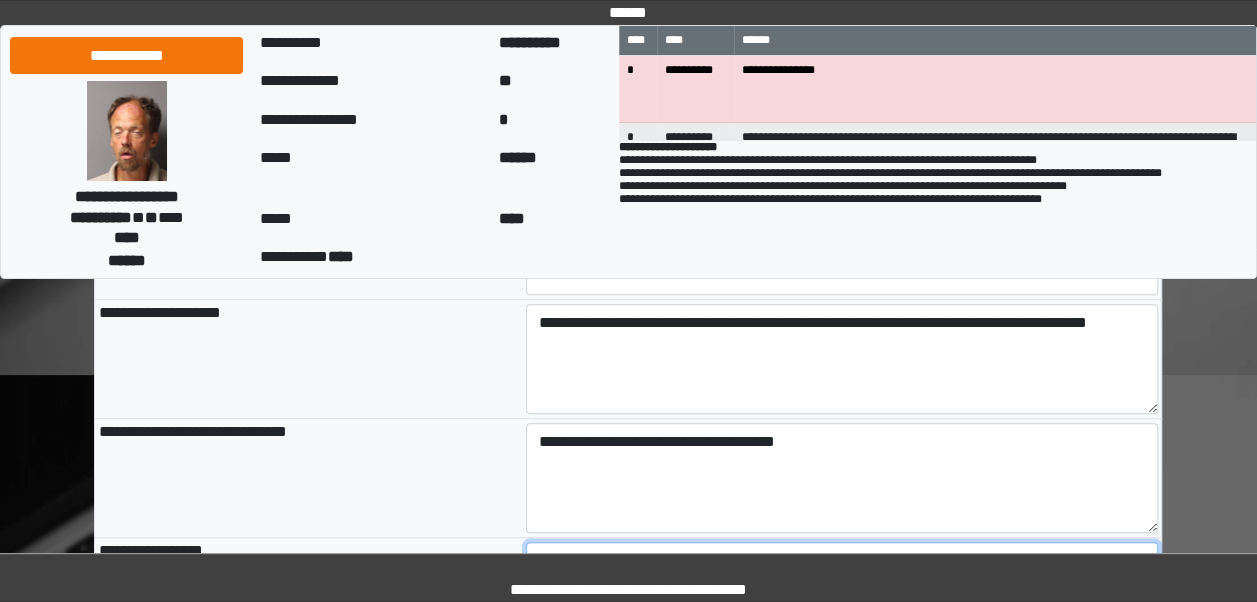 scroll, scrollTop: 323, scrollLeft: 0, axis: vertical 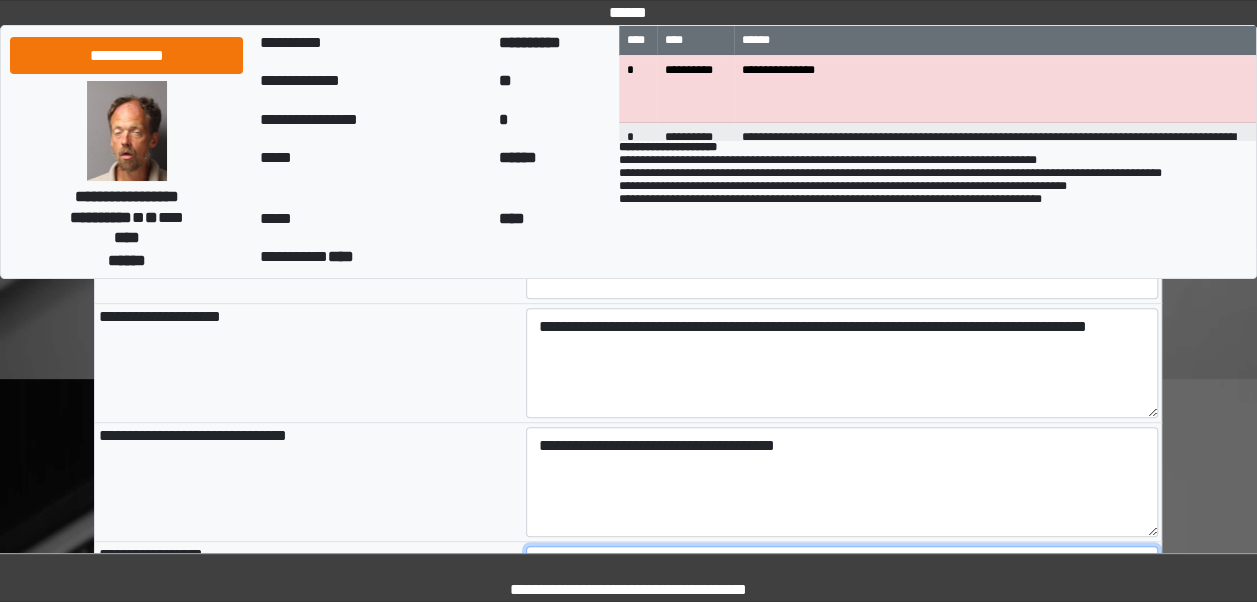 type on "**********" 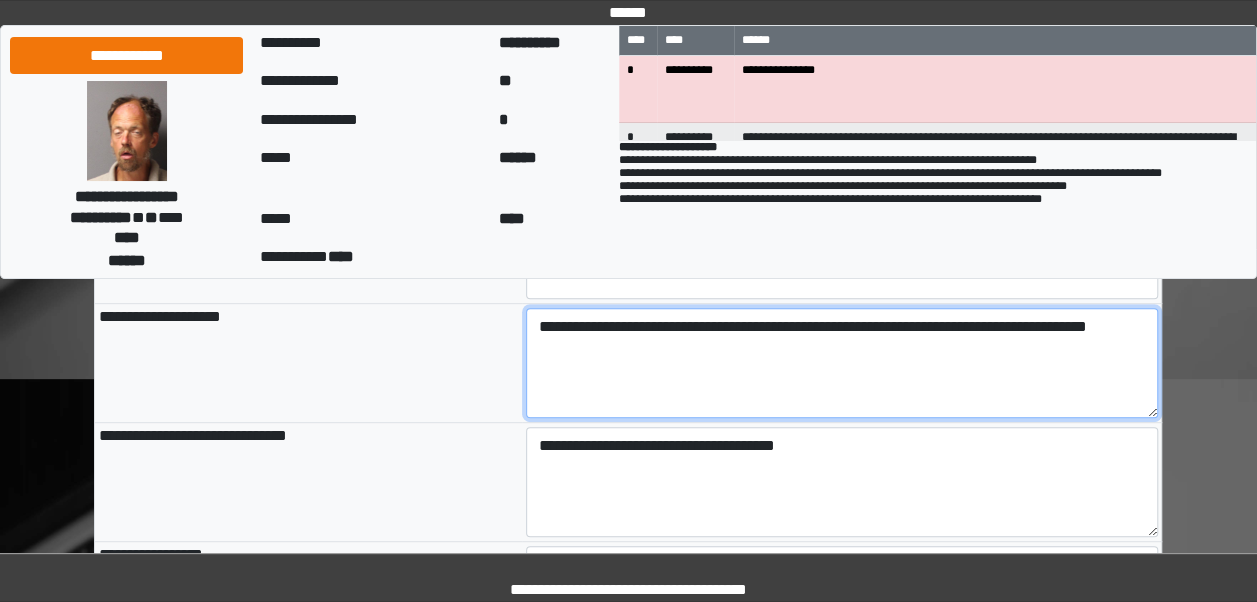 click on "**********" at bounding box center (842, 363) 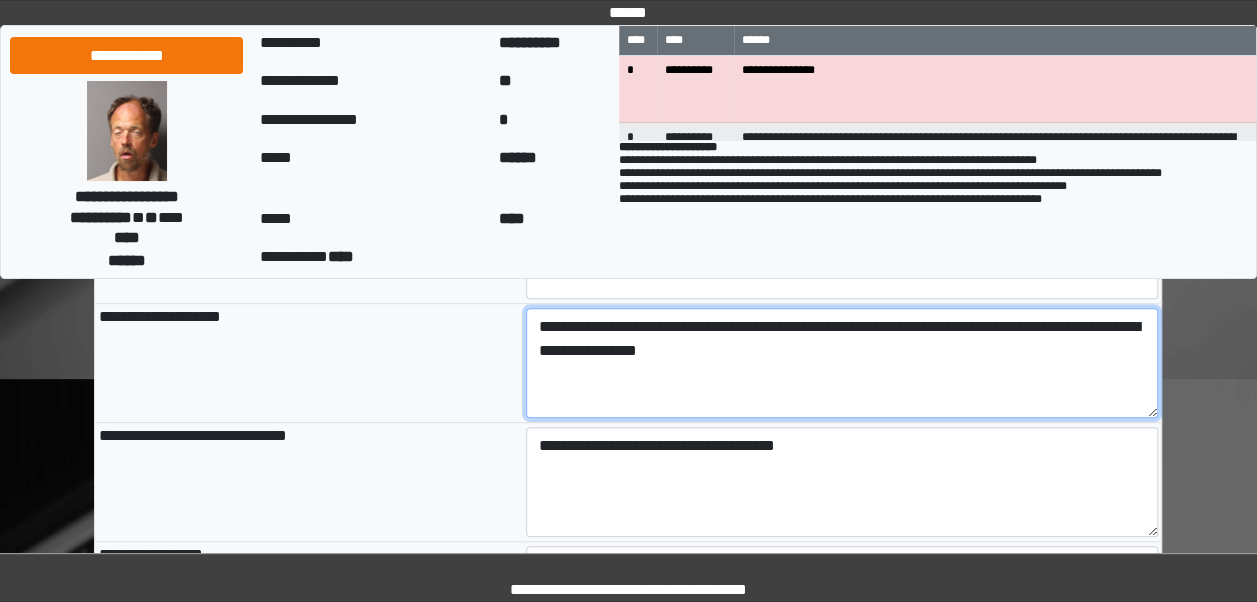type on "**********" 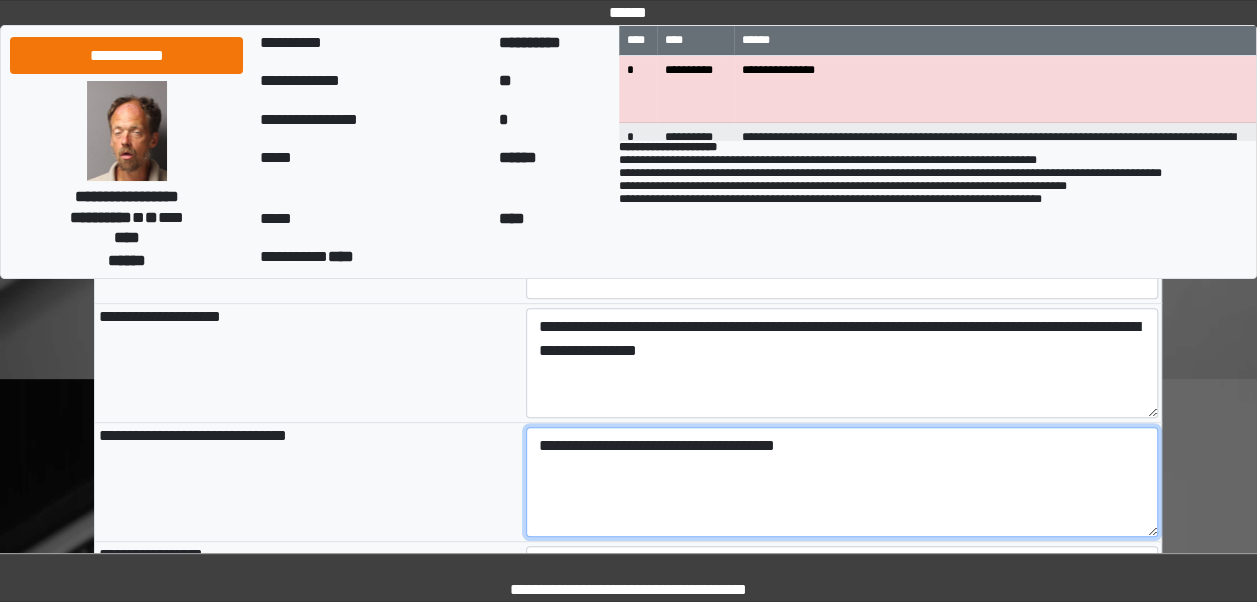 click on "**********" at bounding box center (842, 482) 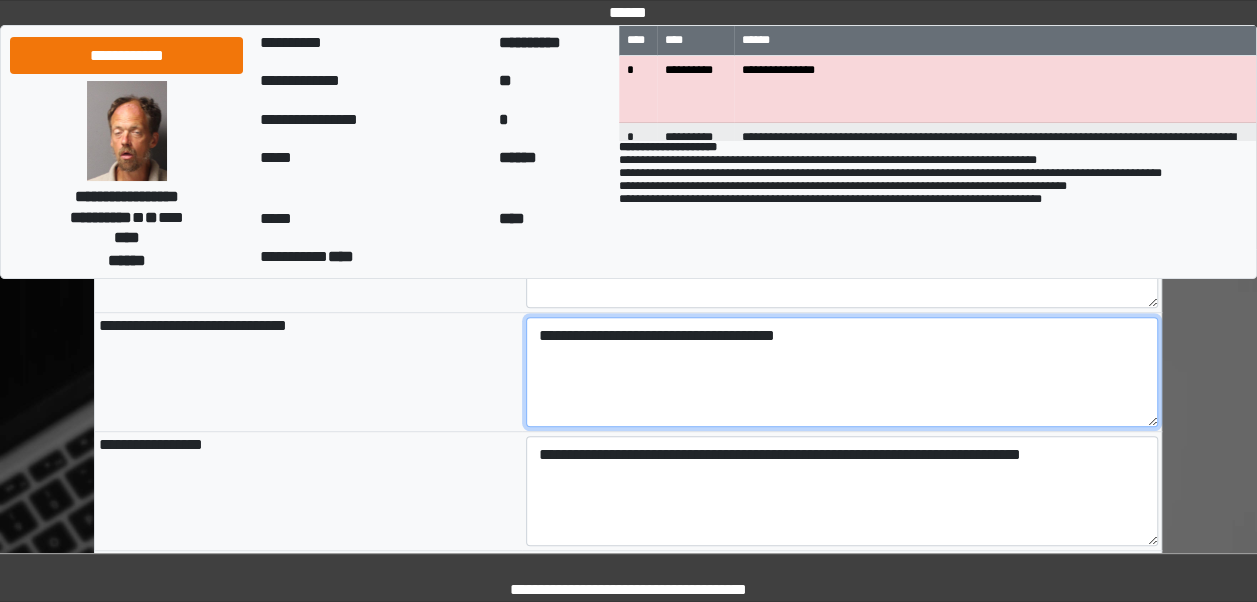 scroll, scrollTop: 437, scrollLeft: 0, axis: vertical 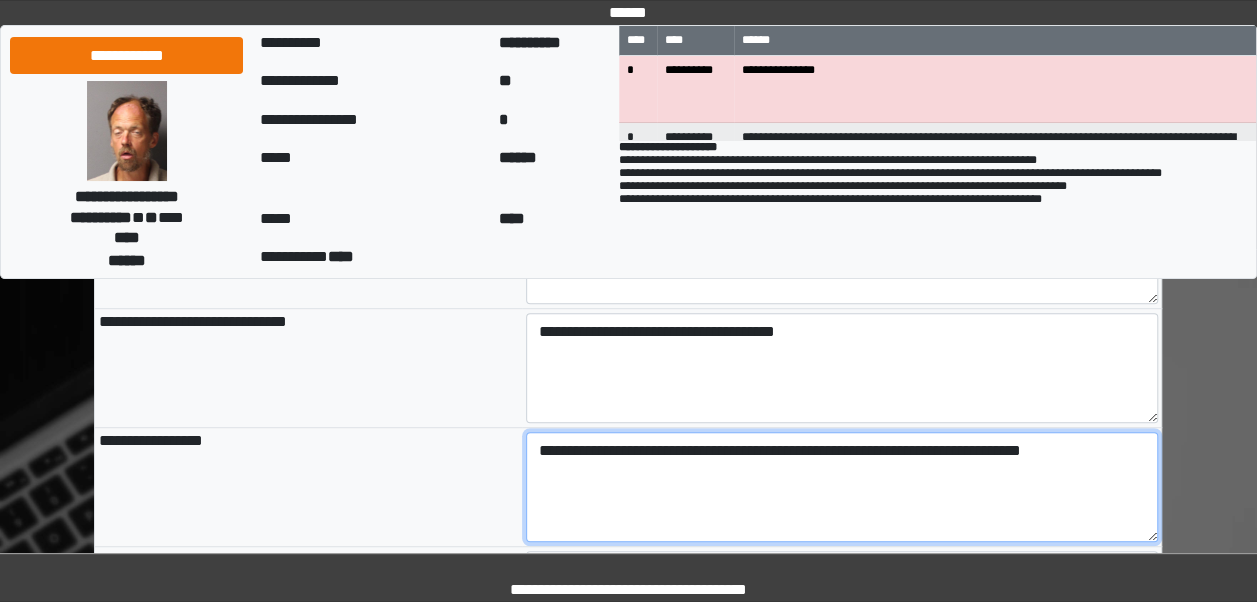click on "**********" at bounding box center (842, 487) 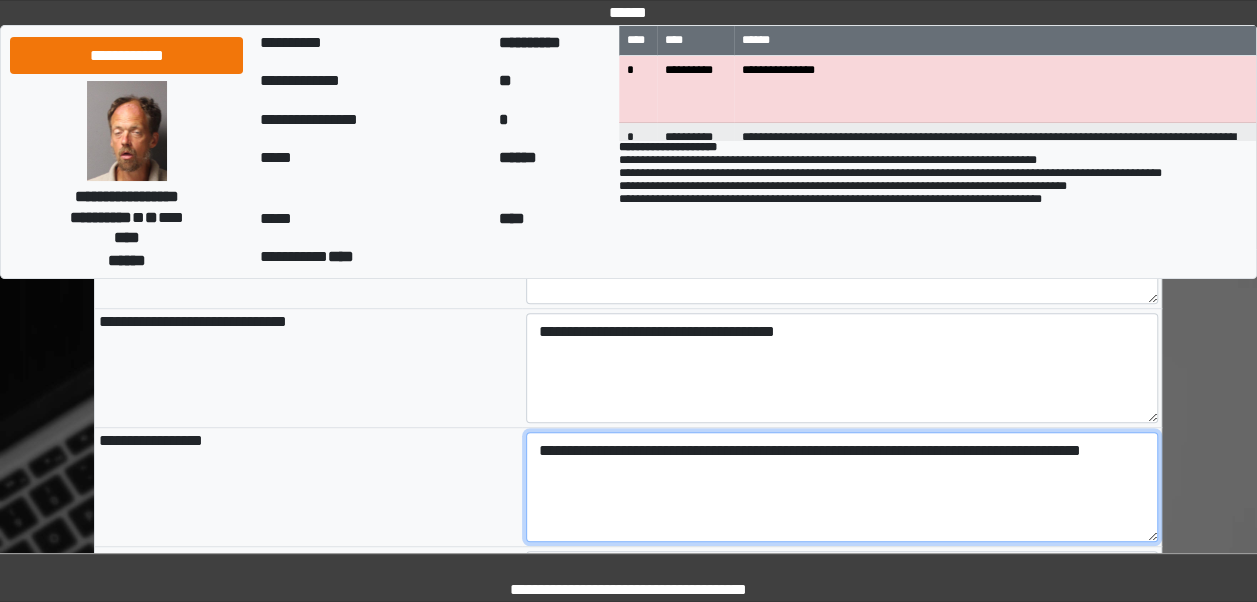 click on "**********" at bounding box center [842, 487] 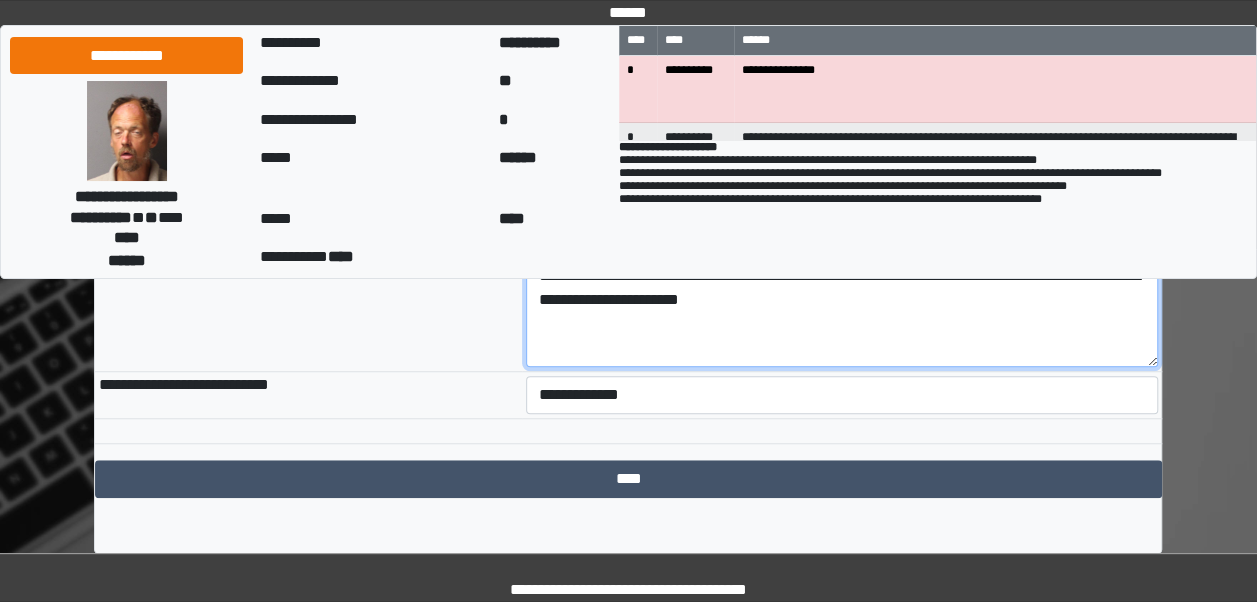 scroll, scrollTop: 613, scrollLeft: 0, axis: vertical 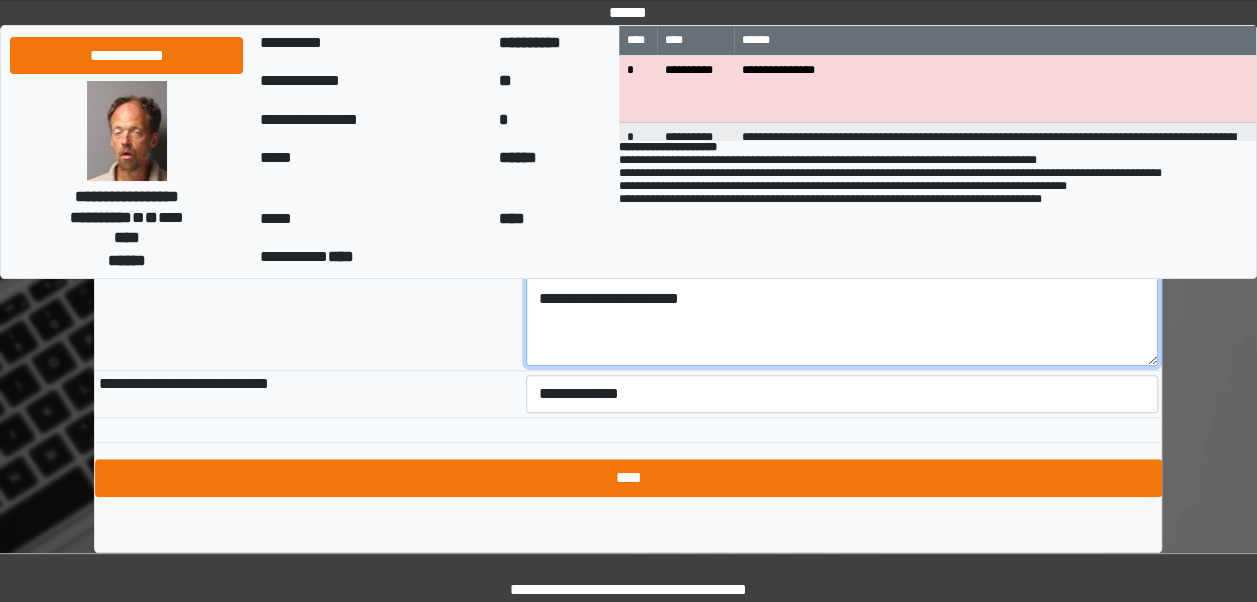 type on "**********" 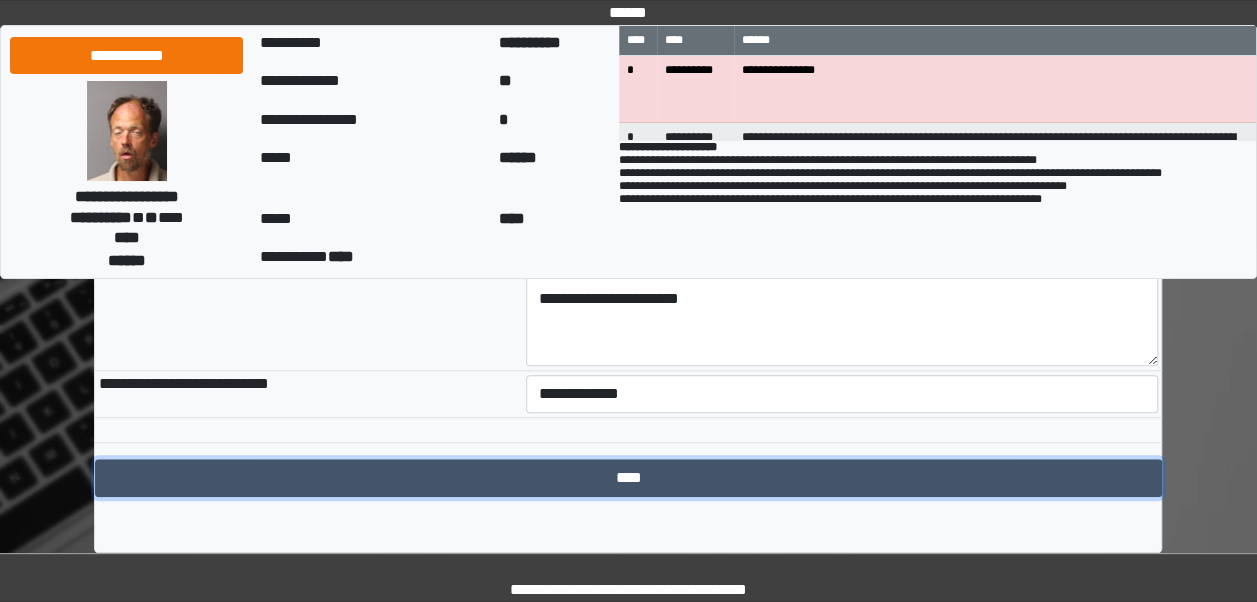 drag, startPoint x: 890, startPoint y: 472, endPoint x: 1196, endPoint y: 376, distance: 320.70547 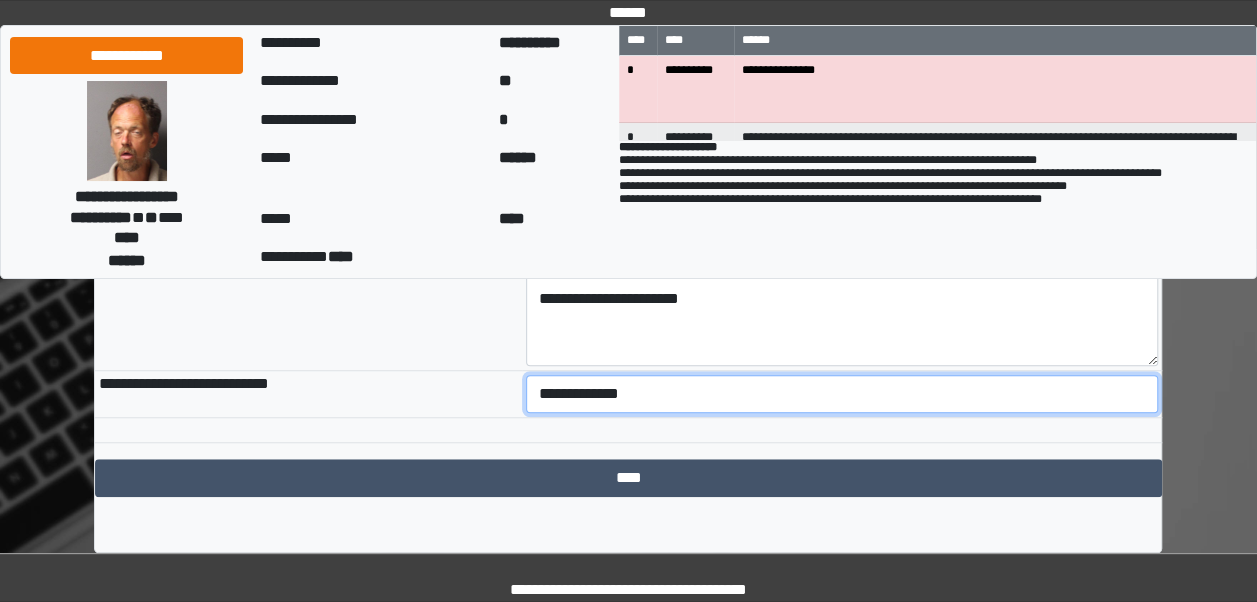 click on "**********" at bounding box center (842, 394) 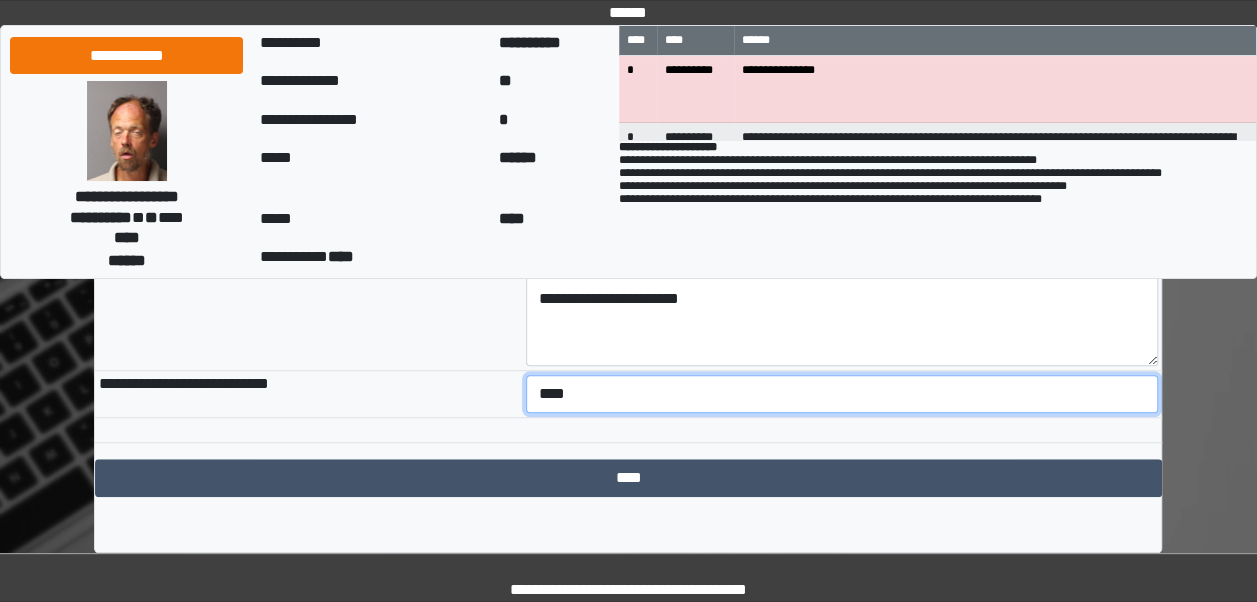 click on "**********" at bounding box center [842, 394] 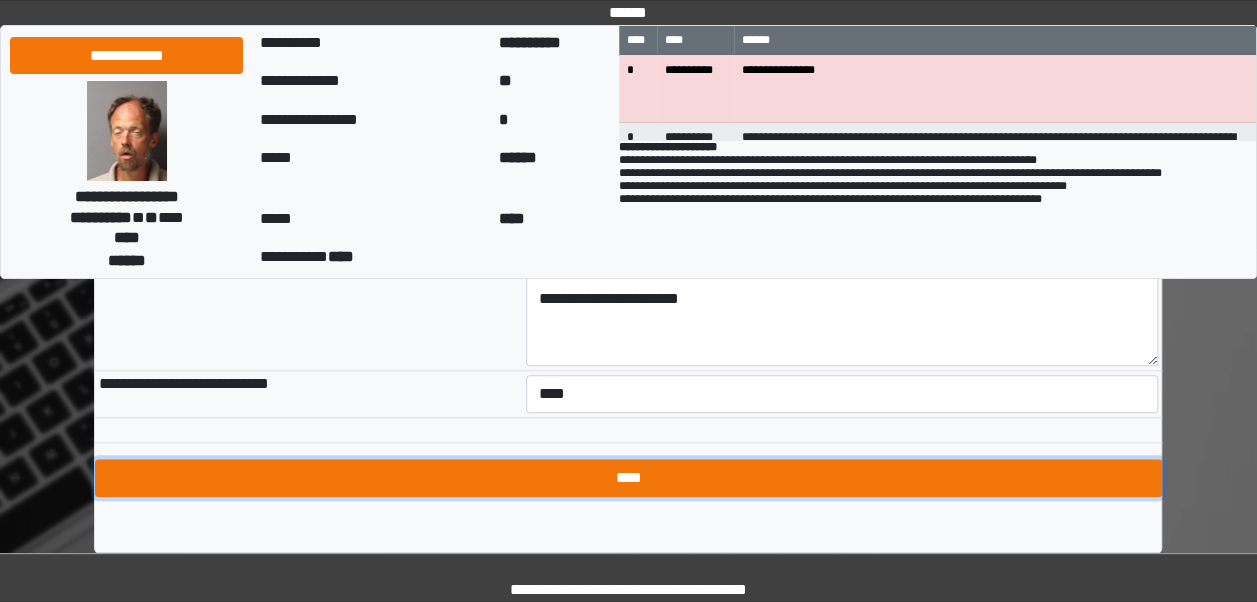 click on "****" at bounding box center [628, 478] 